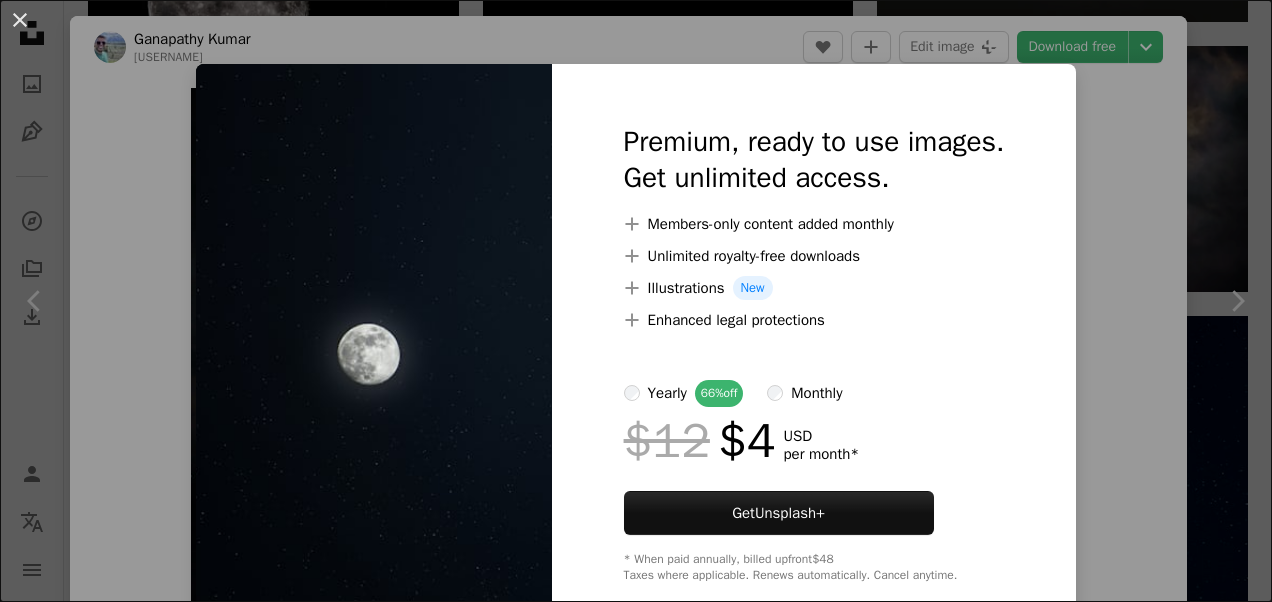 scroll, scrollTop: 4192, scrollLeft: 0, axis: vertical 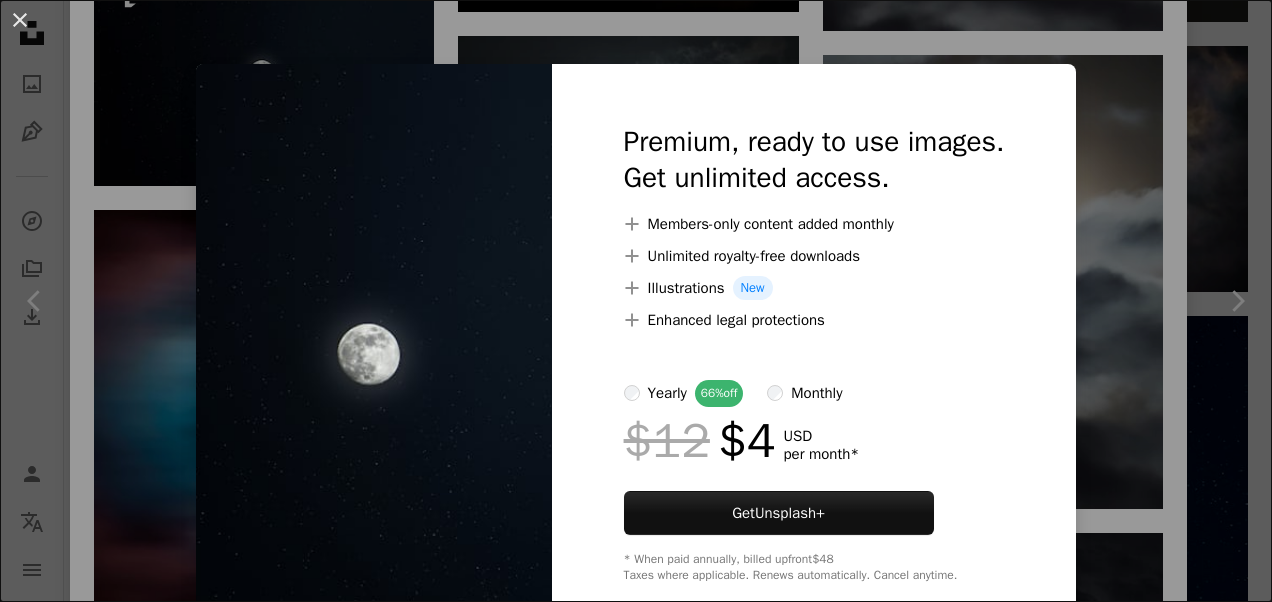 click on "An X shape Premium, ready to use images. Get unlimited access. A plus sign Members-only content added monthly A plus sign Unlimited royalty-free downloads A plus sign Illustrations  New A plus sign Enhanced legal protections yearly 66%  off monthly $12   $4 USD per month * Get  Unsplash+ * When paid annually, billed upfront  $48 Taxes where applicable. Renews automatically. Cancel anytime." at bounding box center (636, 301) 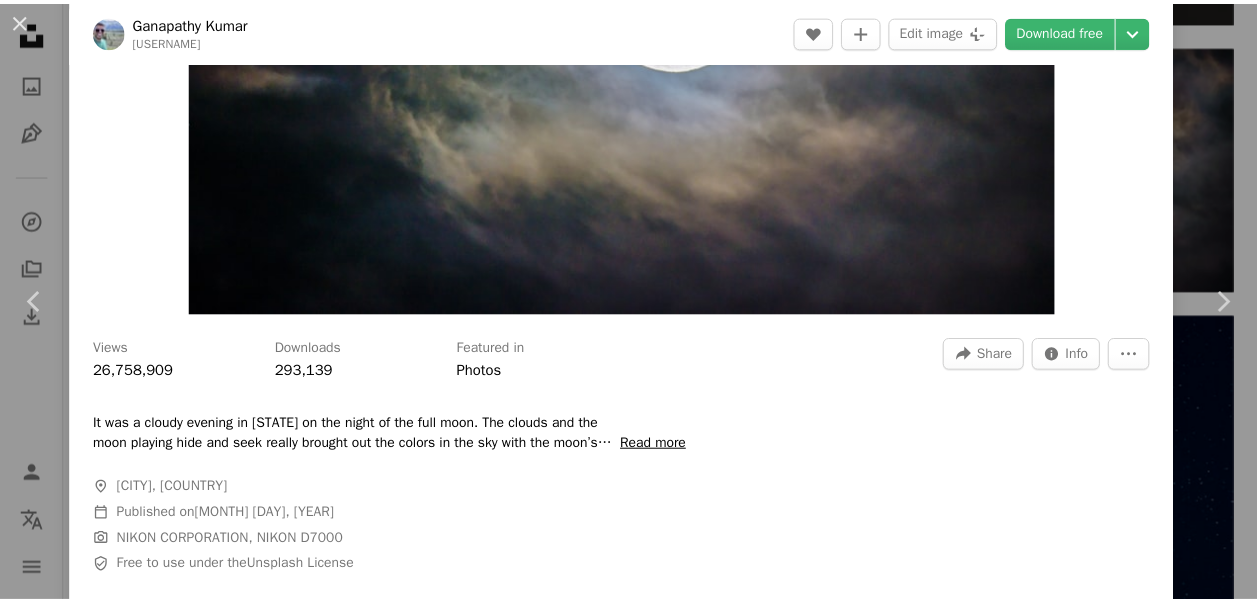 scroll, scrollTop: 0, scrollLeft: 0, axis: both 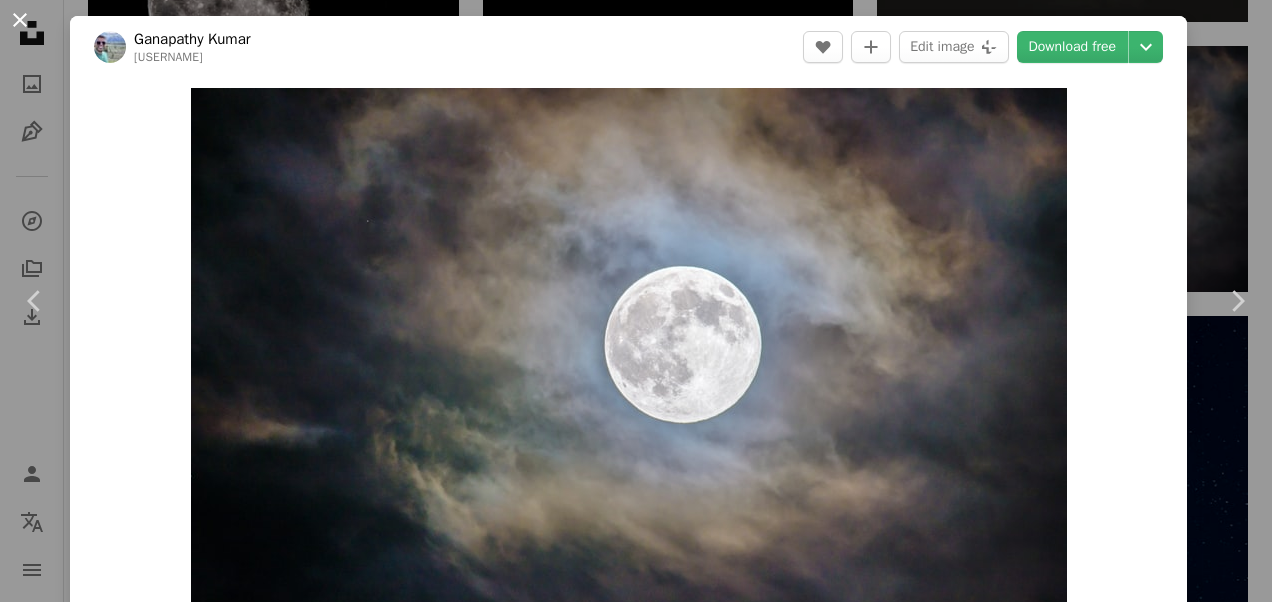 click on "An X shape" at bounding box center (20, 20) 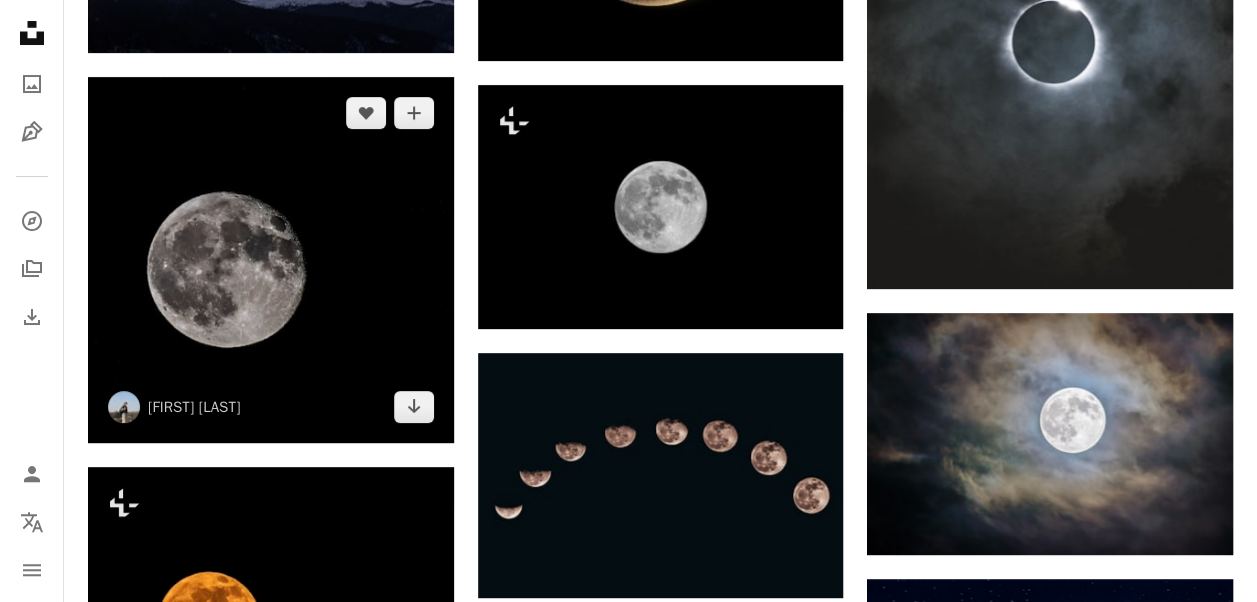scroll, scrollTop: 3592, scrollLeft: 0, axis: vertical 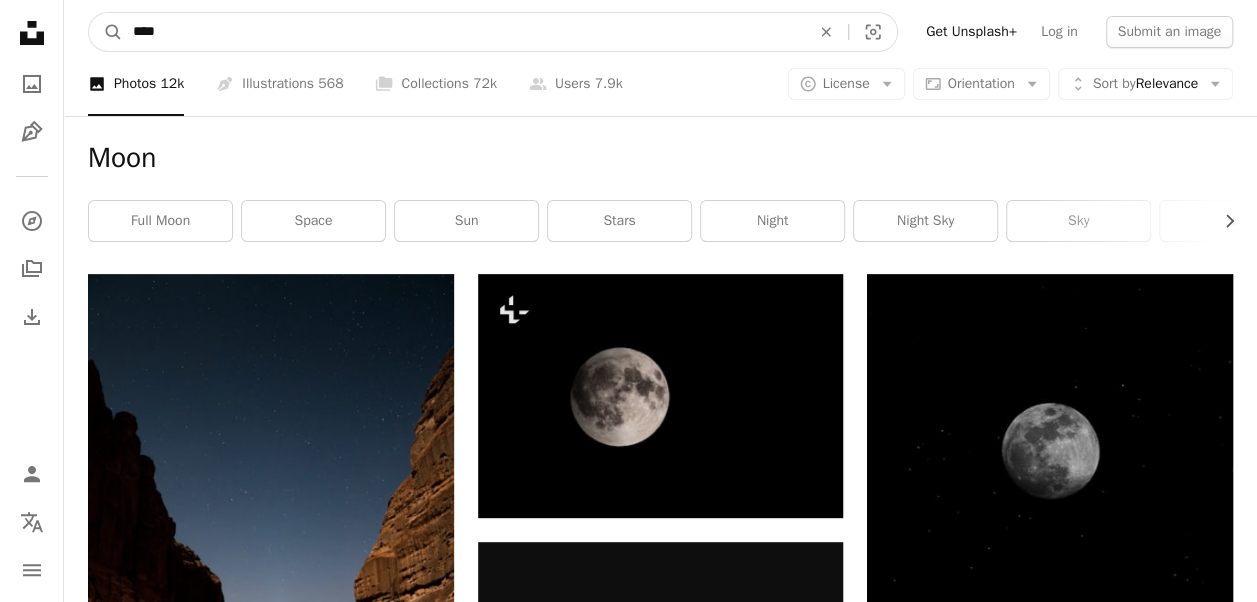 click on "****" at bounding box center [463, 32] 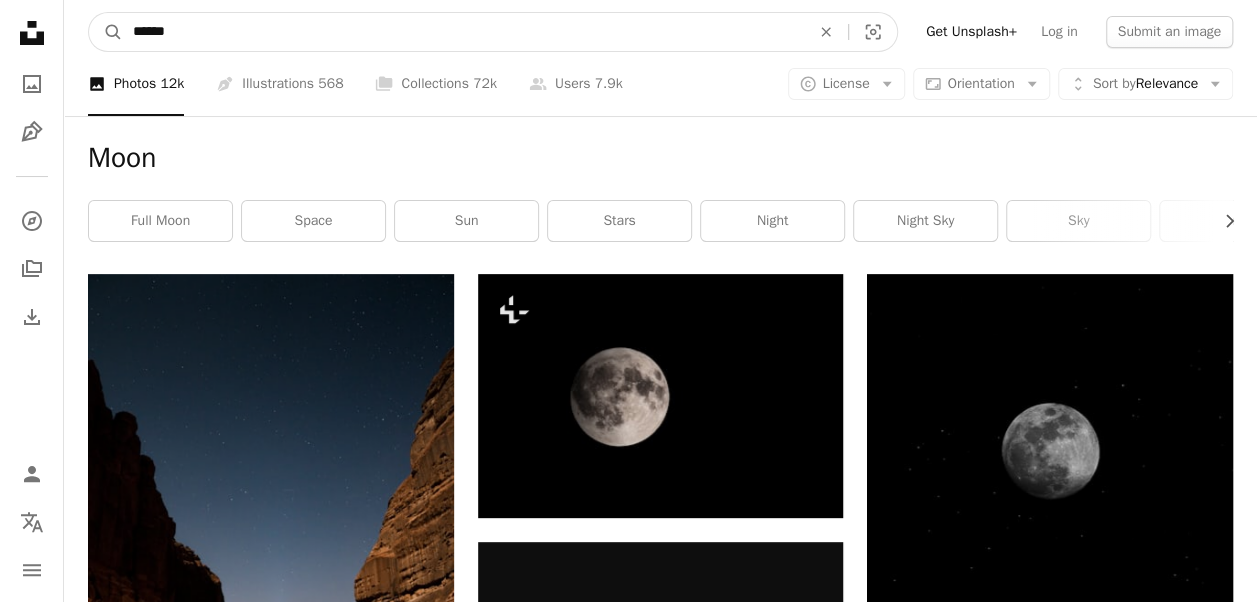 type on "******" 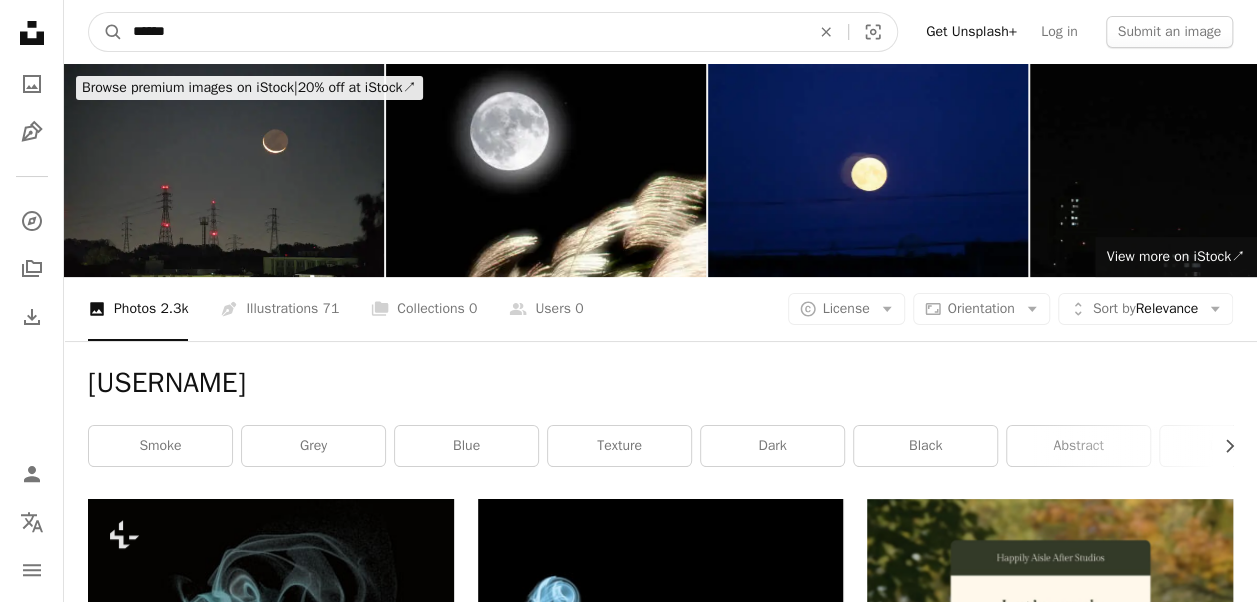 click on "******" at bounding box center [463, 32] 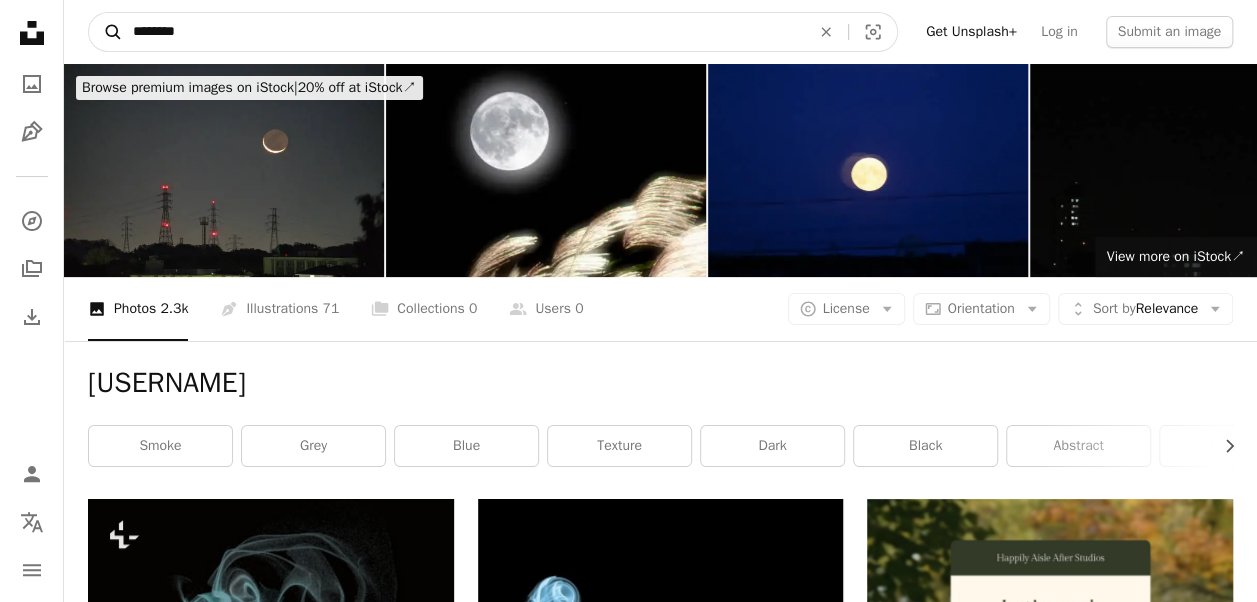 type on "********" 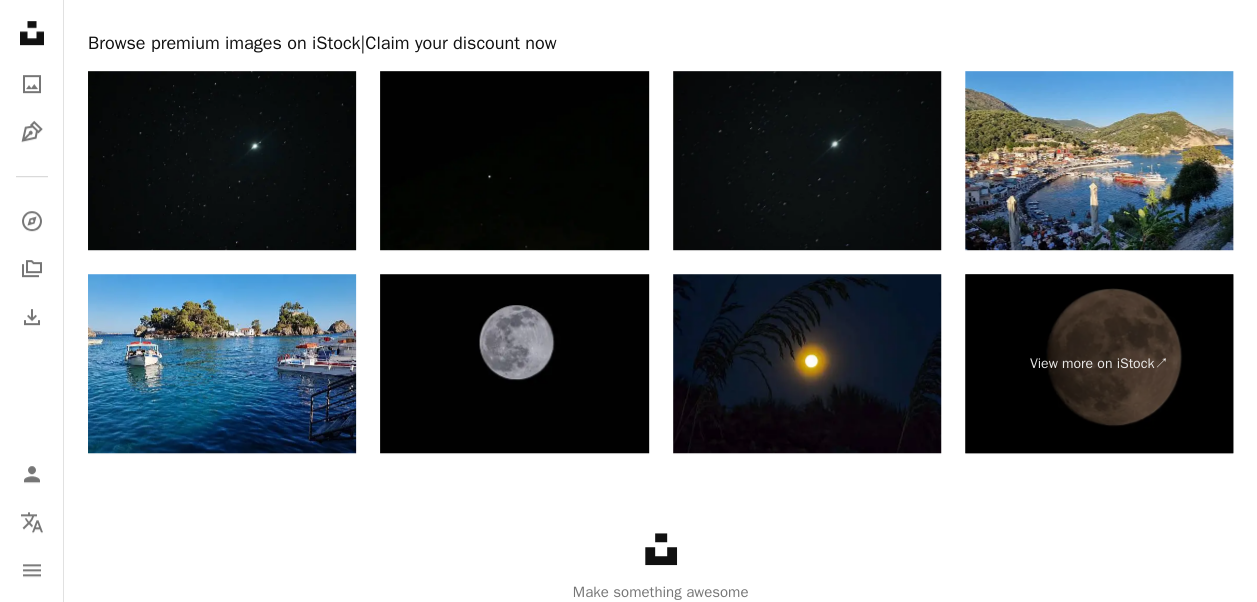 scroll, scrollTop: 4400, scrollLeft: 0, axis: vertical 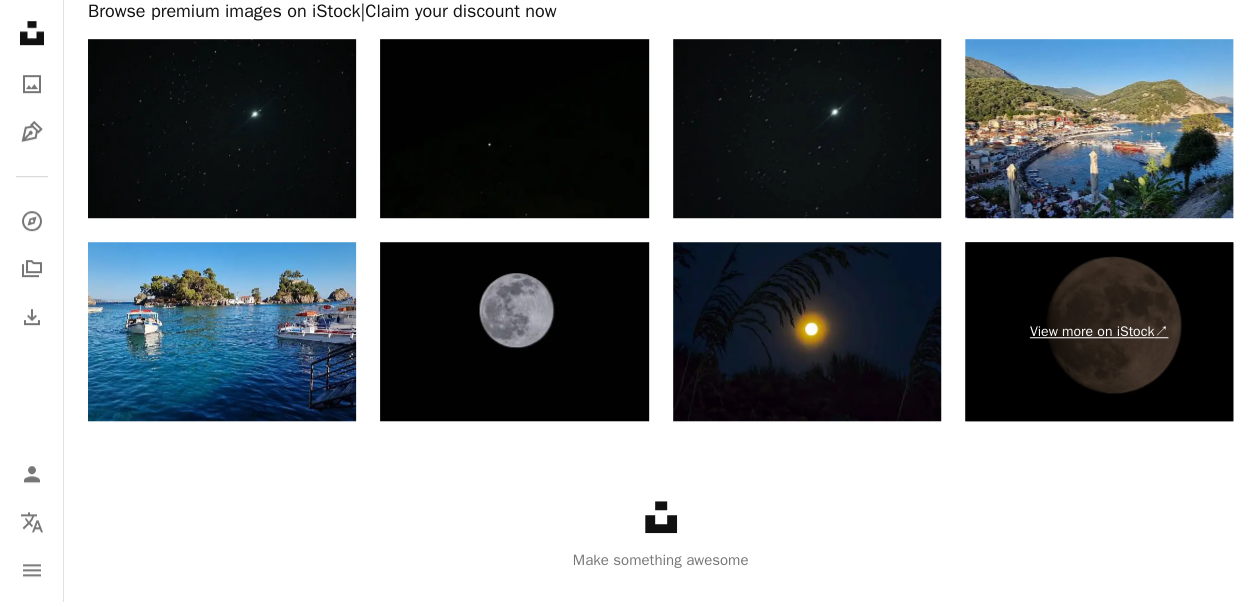 click on "View more on iStock  ↗" at bounding box center [1099, 331] 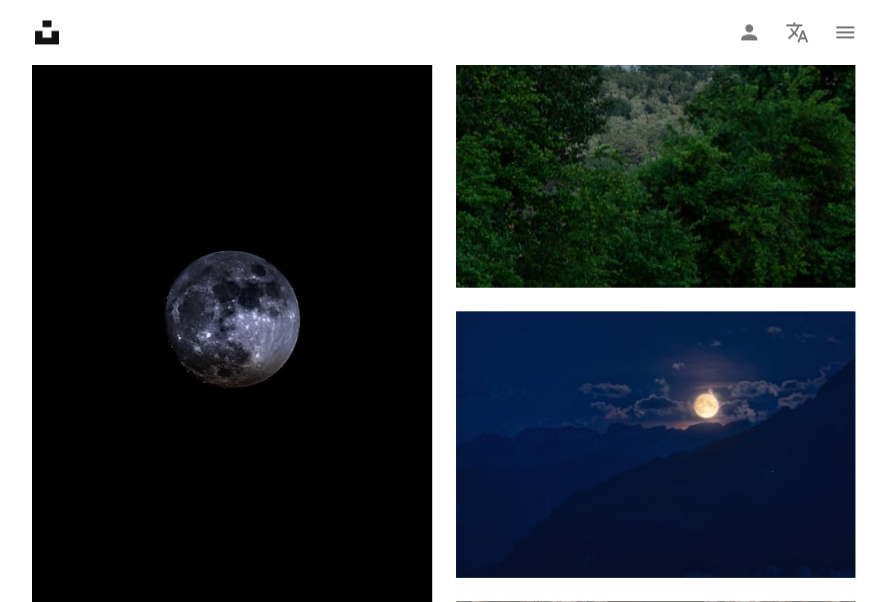 scroll, scrollTop: 3500, scrollLeft: 0, axis: vertical 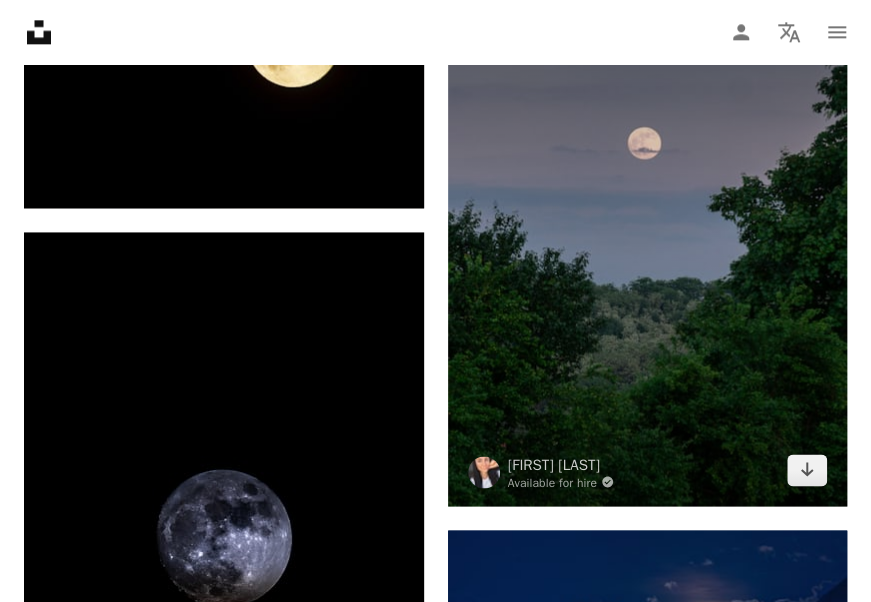 click at bounding box center [648, 235] 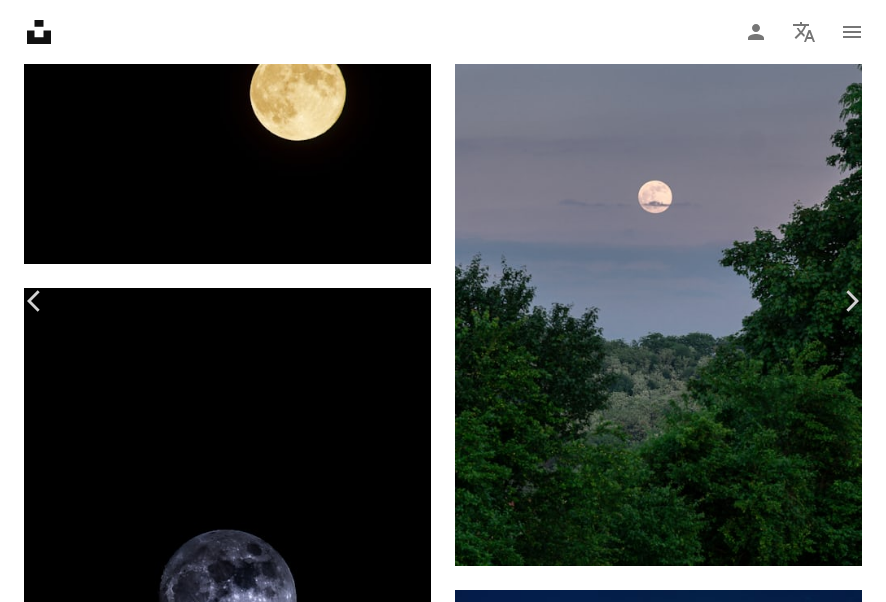 scroll, scrollTop: 2099, scrollLeft: 0, axis: vertical 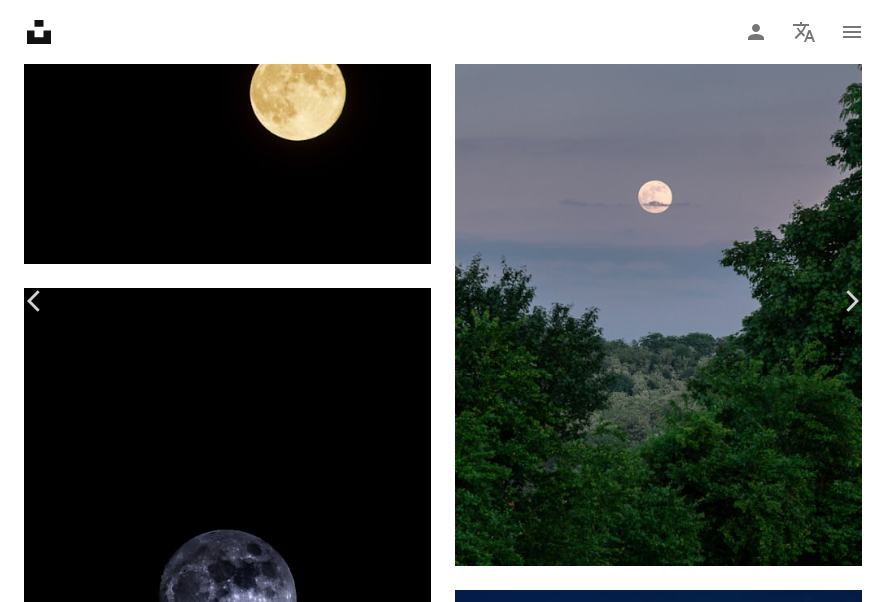 click at bounding box center [613, 3151] 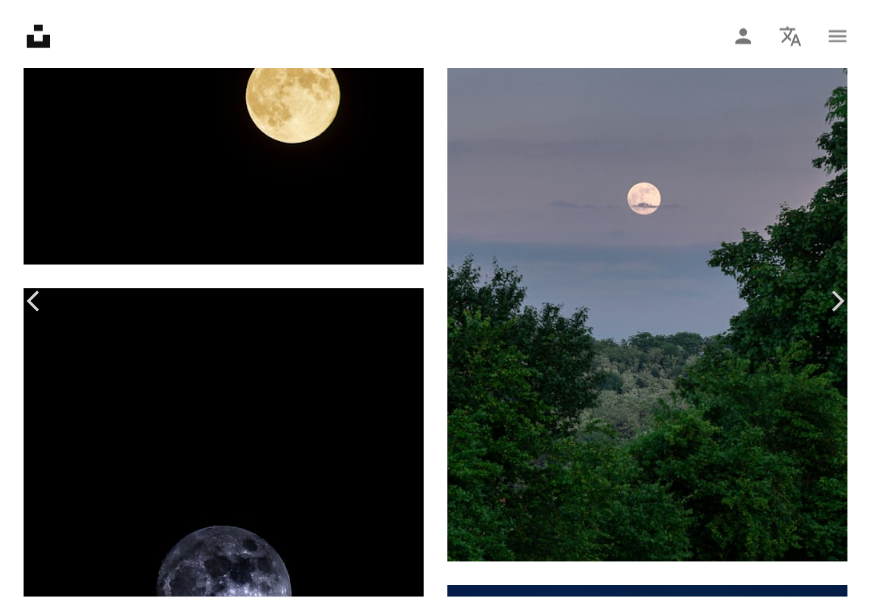 scroll, scrollTop: 0, scrollLeft: 0, axis: both 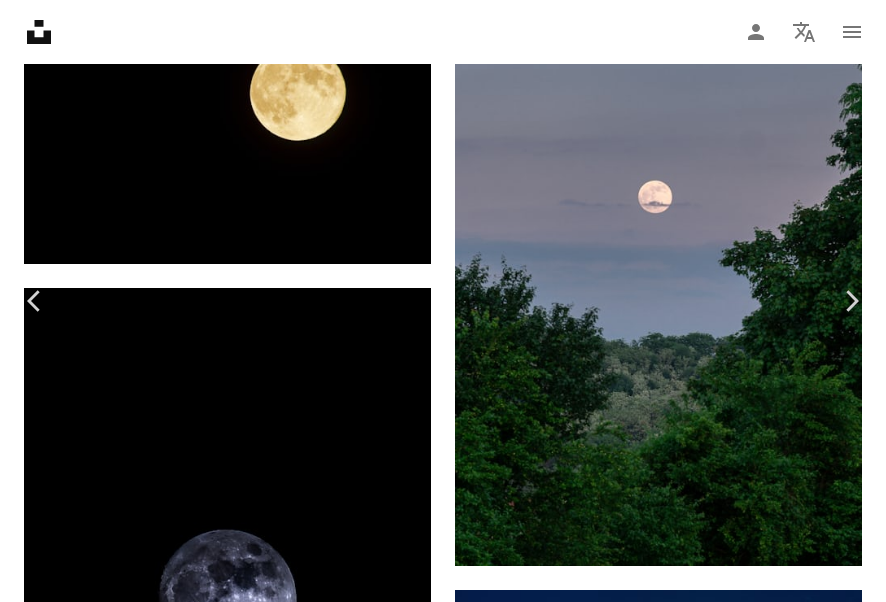 click on "Download free" at bounding box center [687, 3127] 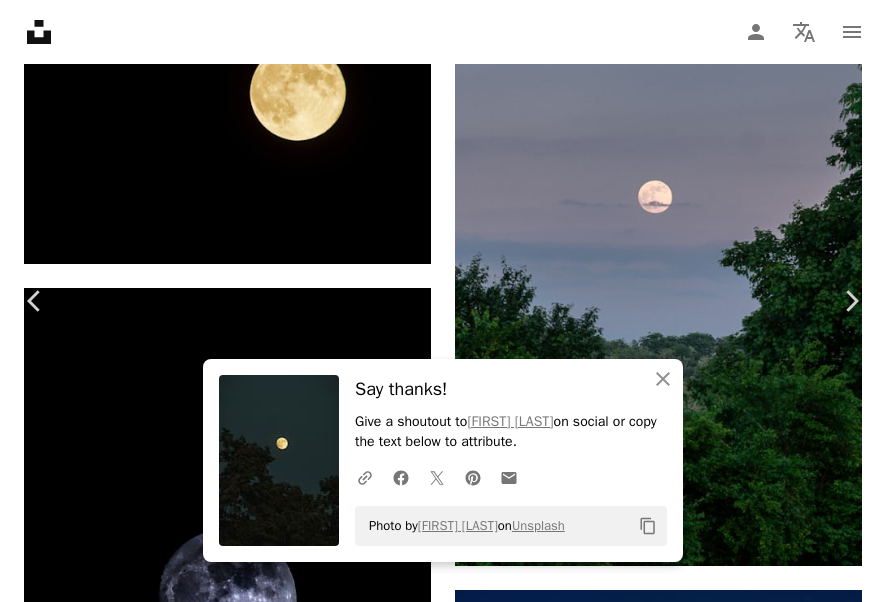 click on "An X shape" at bounding box center (20, 20) 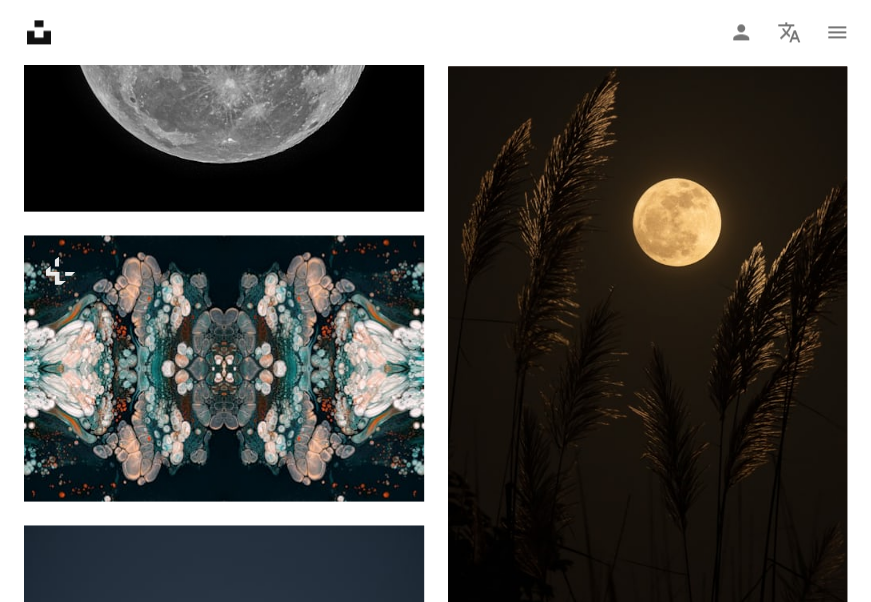 scroll, scrollTop: 0, scrollLeft: 0, axis: both 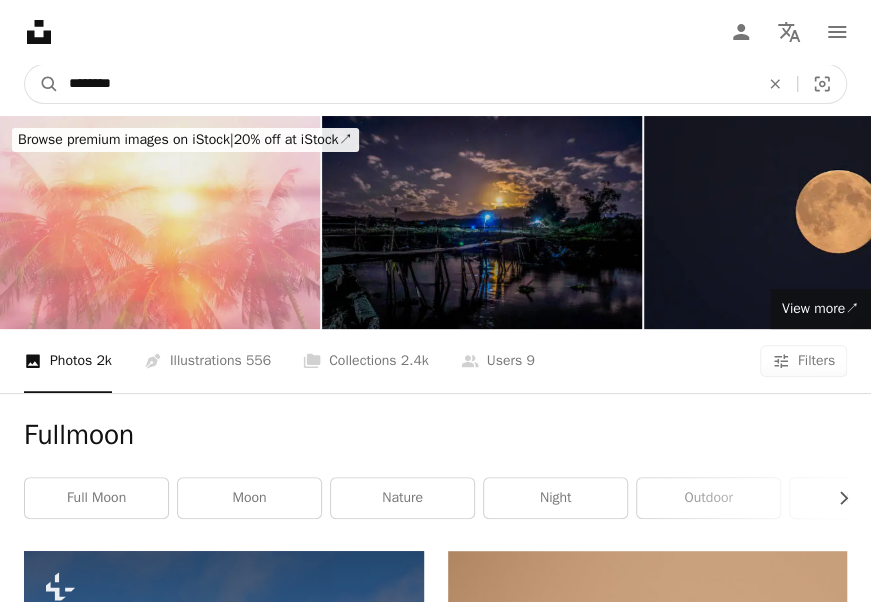 drag, startPoint x: 188, startPoint y: 86, endPoint x: 21, endPoint y: 80, distance: 167.10774 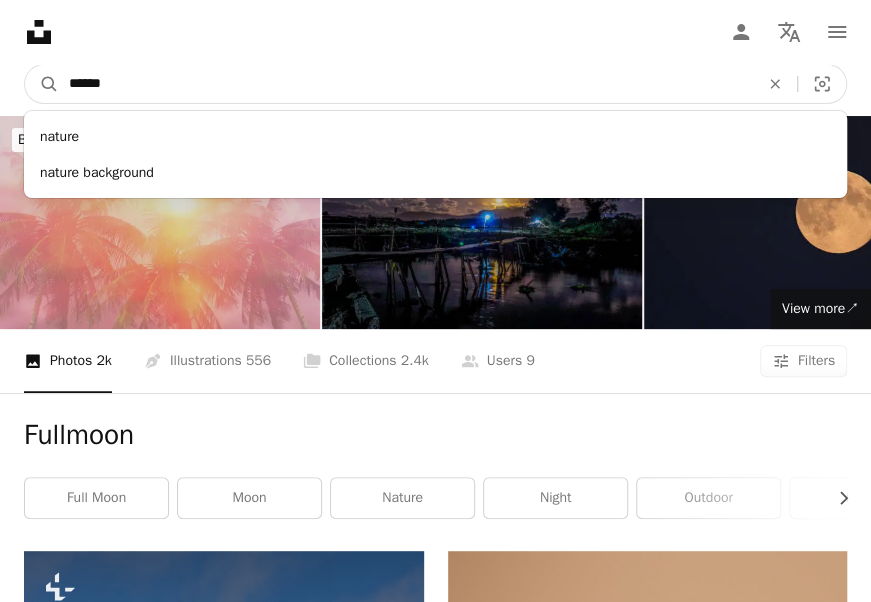 type on "******" 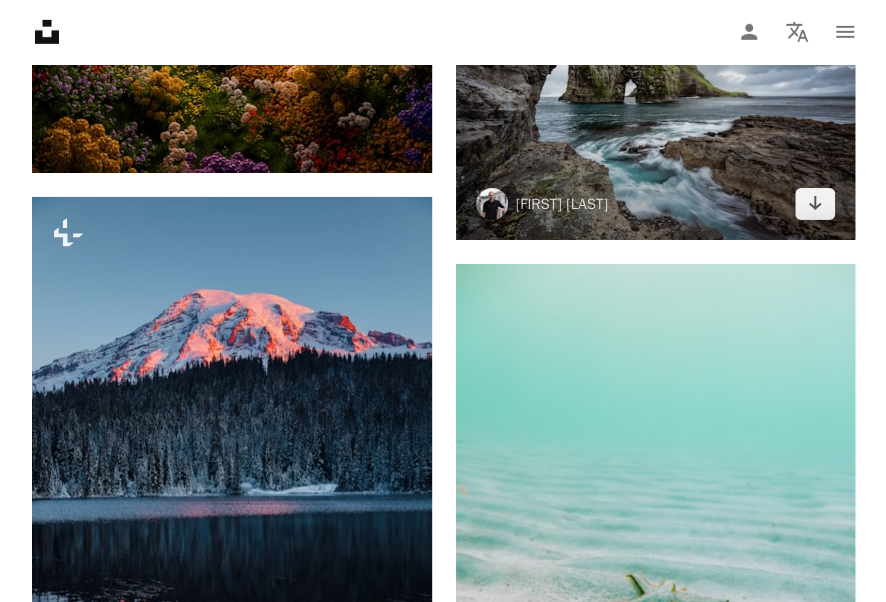 scroll, scrollTop: 12500, scrollLeft: 0, axis: vertical 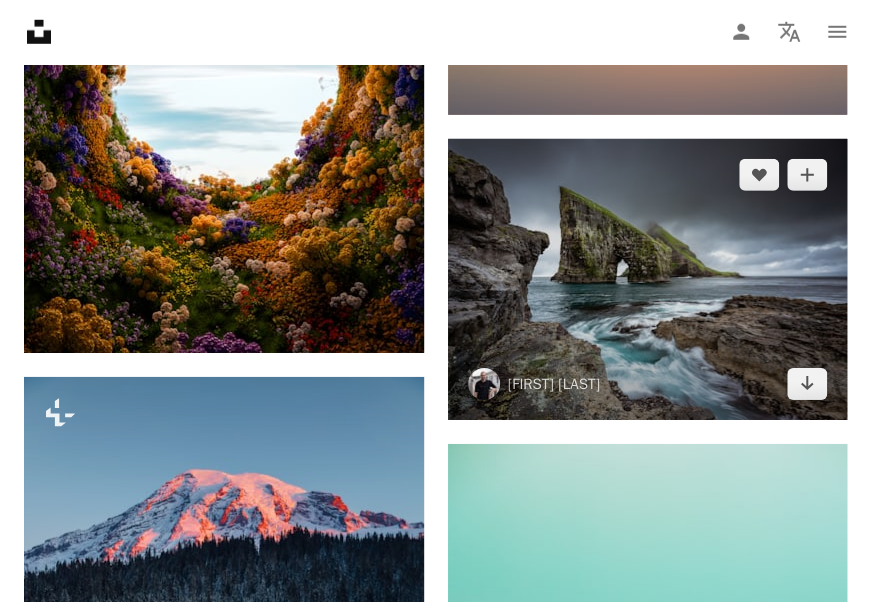 click at bounding box center (648, 279) 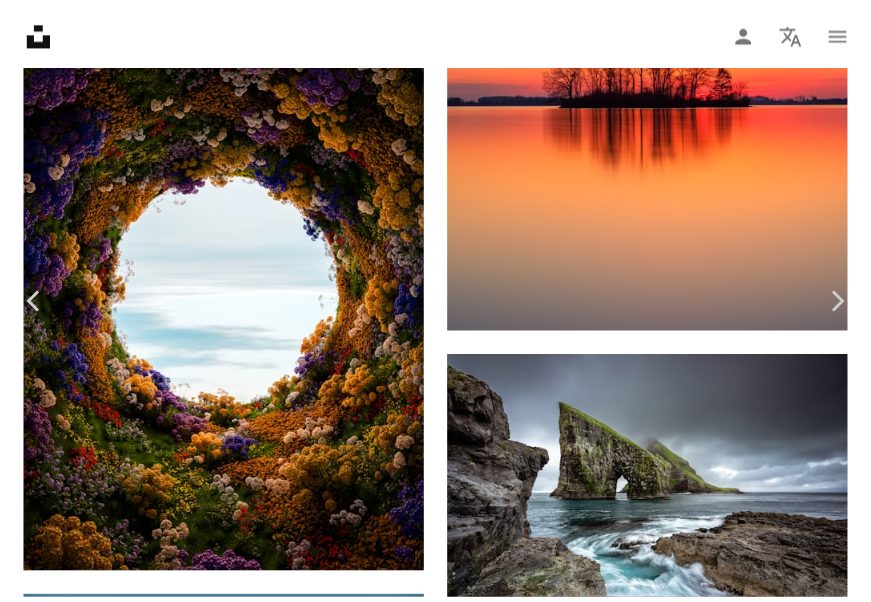 scroll, scrollTop: 3200, scrollLeft: 0, axis: vertical 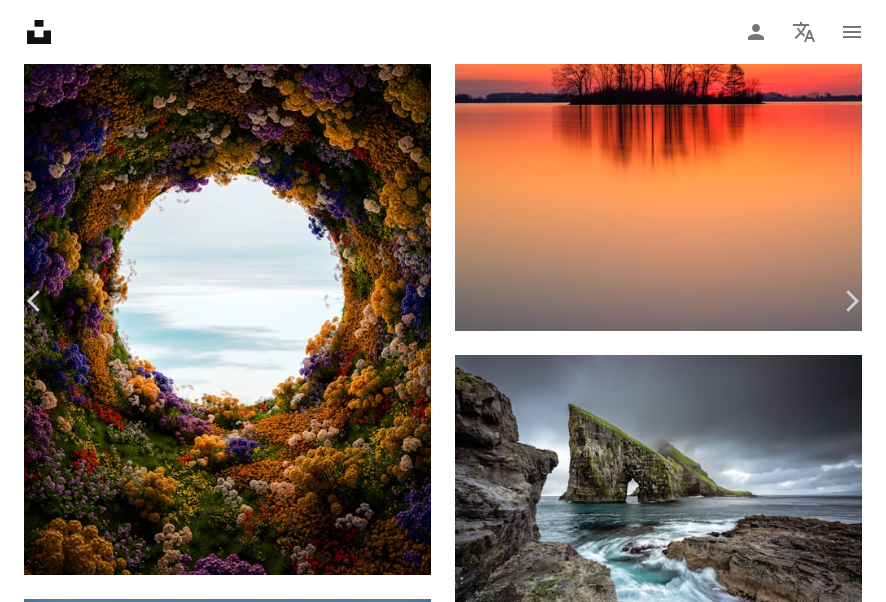 click on "An X shape" at bounding box center [20, 20] 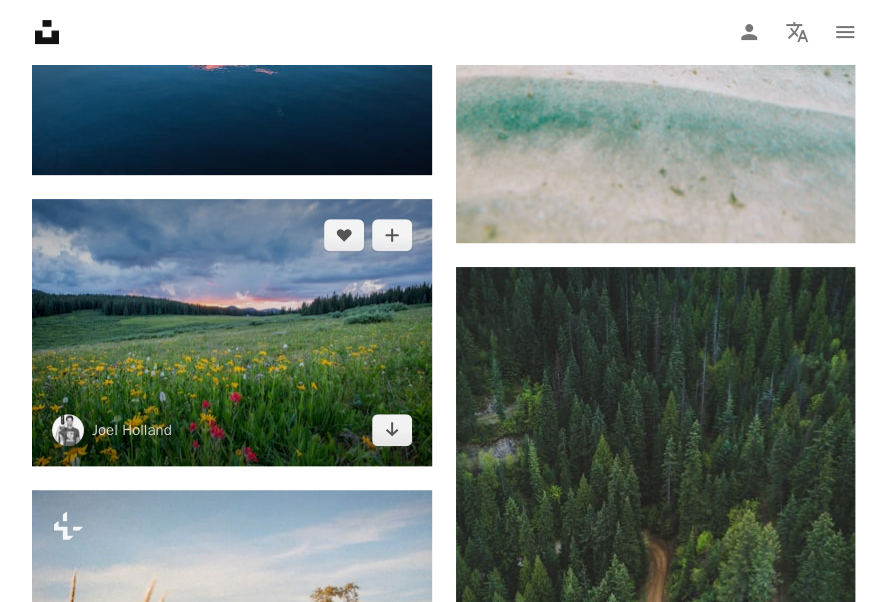 scroll, scrollTop: 13300, scrollLeft: 0, axis: vertical 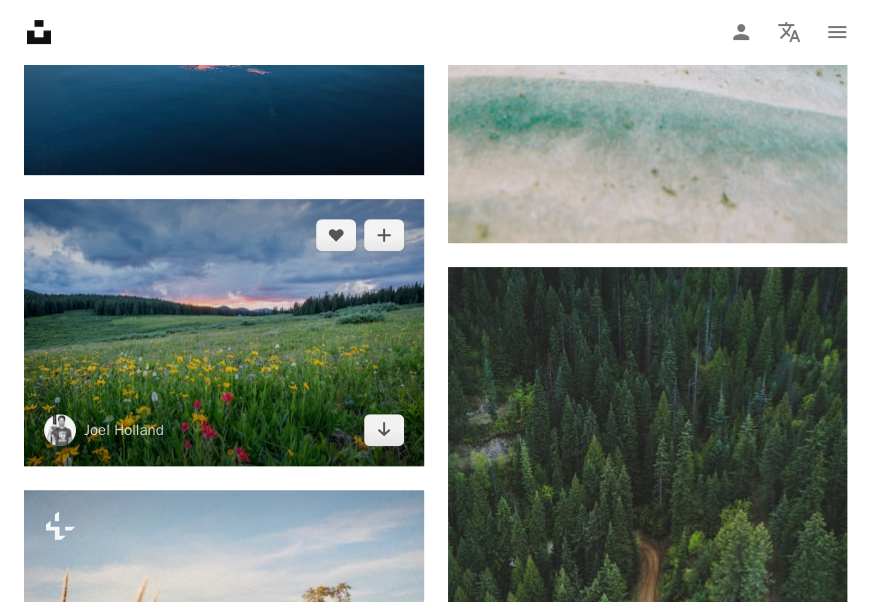 click at bounding box center (224, 332) 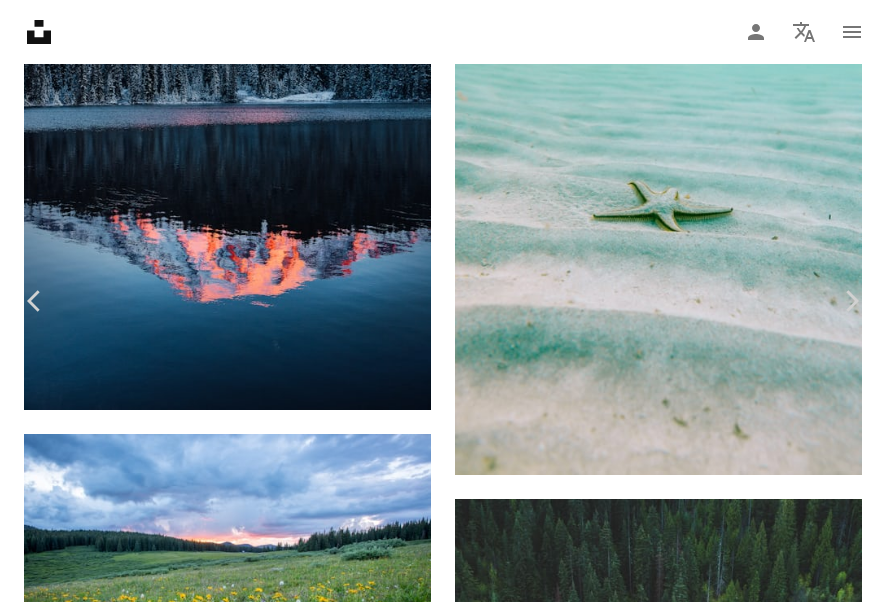 scroll, scrollTop: 2100, scrollLeft: 0, axis: vertical 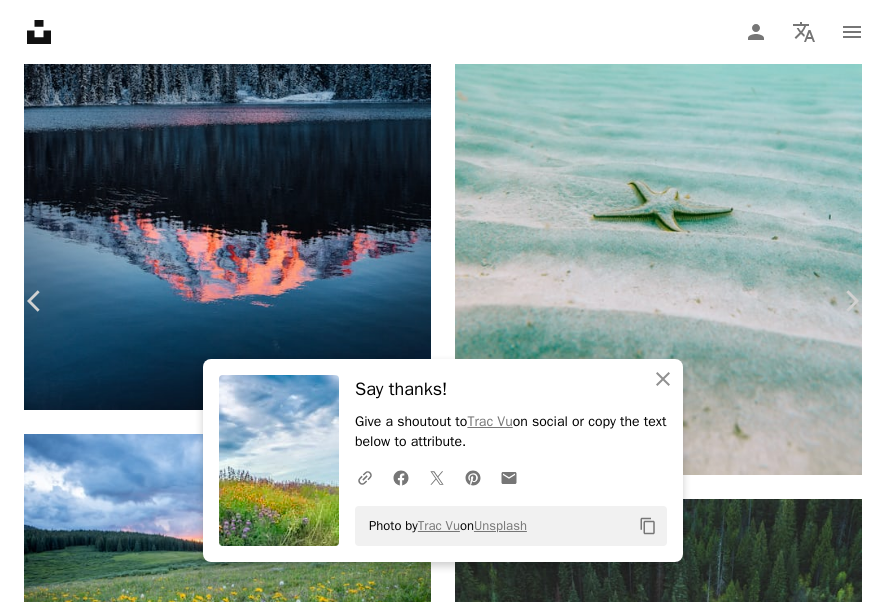 click at bounding box center [259, 3912] 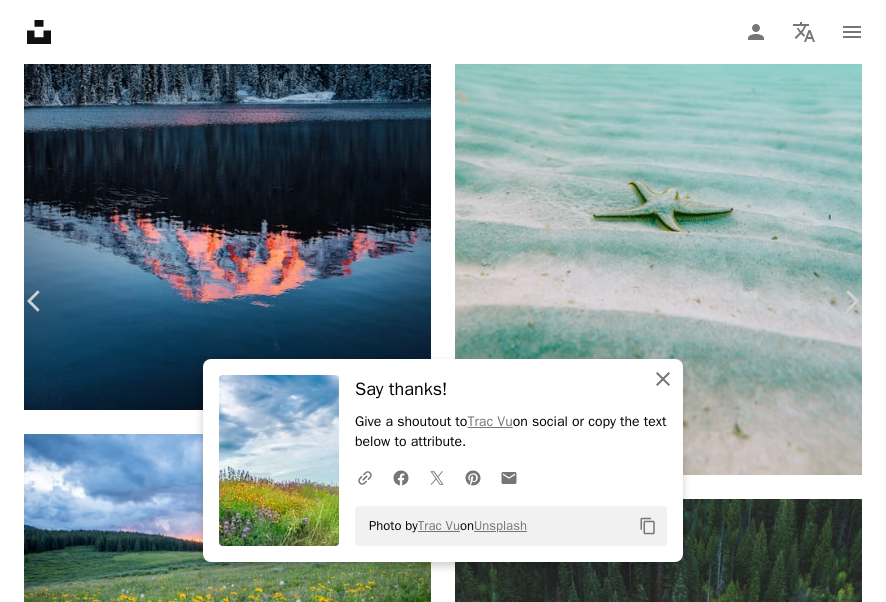 click on "An X shape" 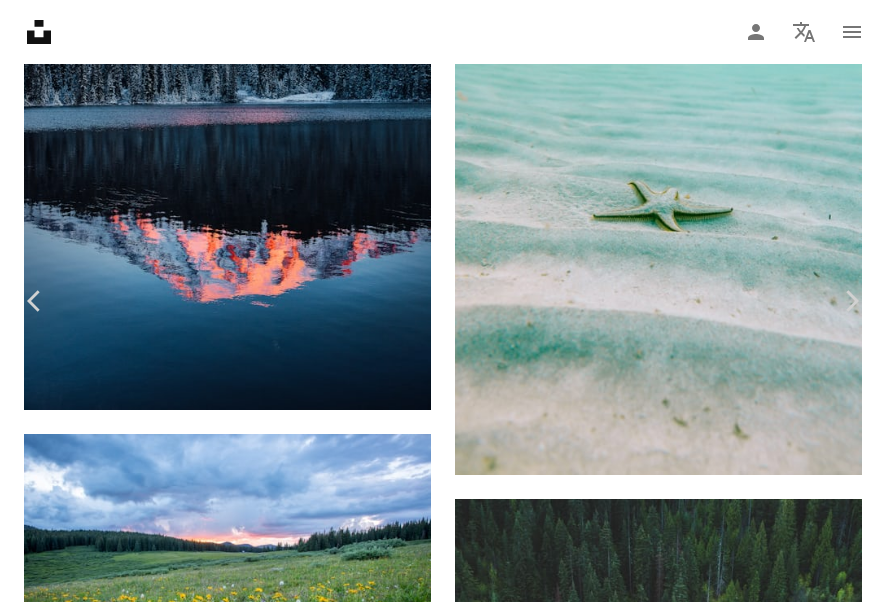 click on "Download free" at bounding box center [687, 3697] 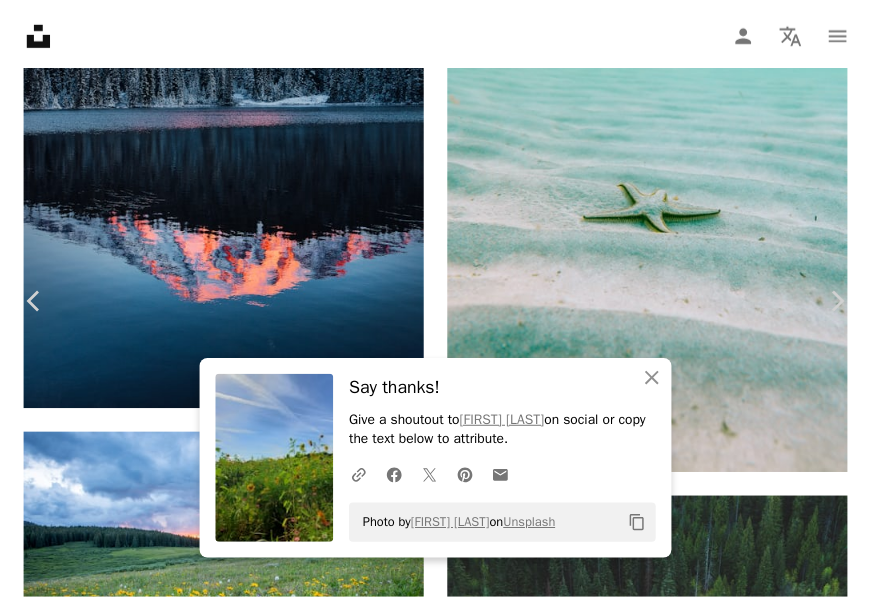 scroll, scrollTop: 400, scrollLeft: 0, axis: vertical 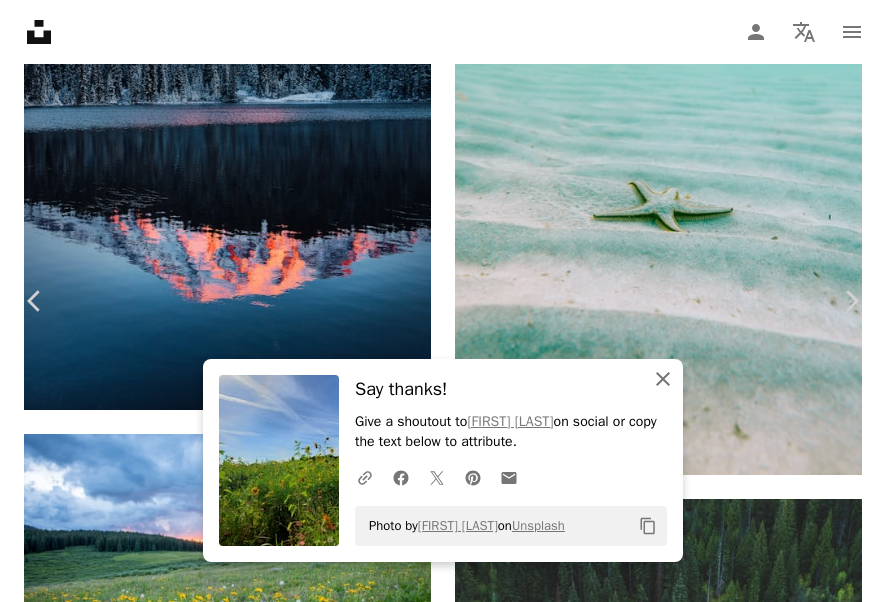 click on "An X shape" 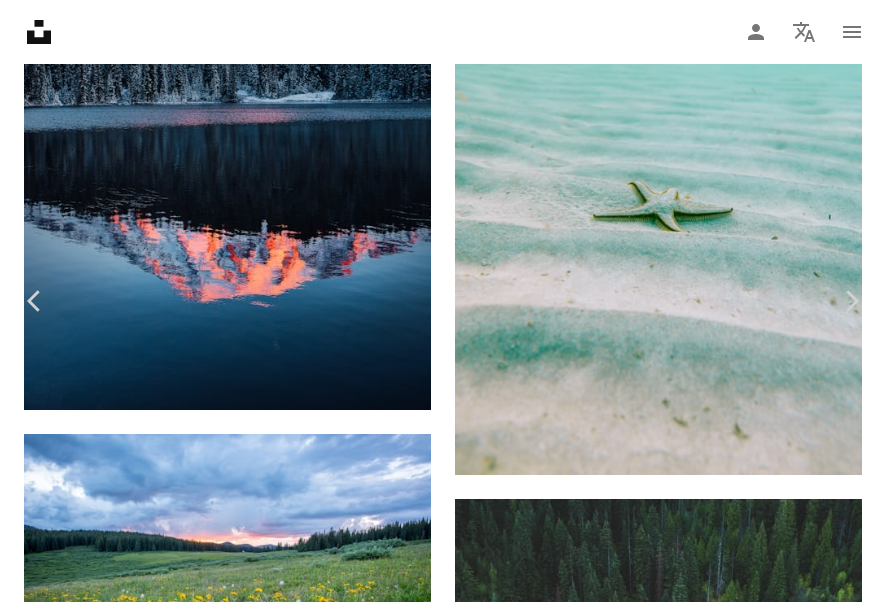 click on "An X shape" at bounding box center [20, 20] 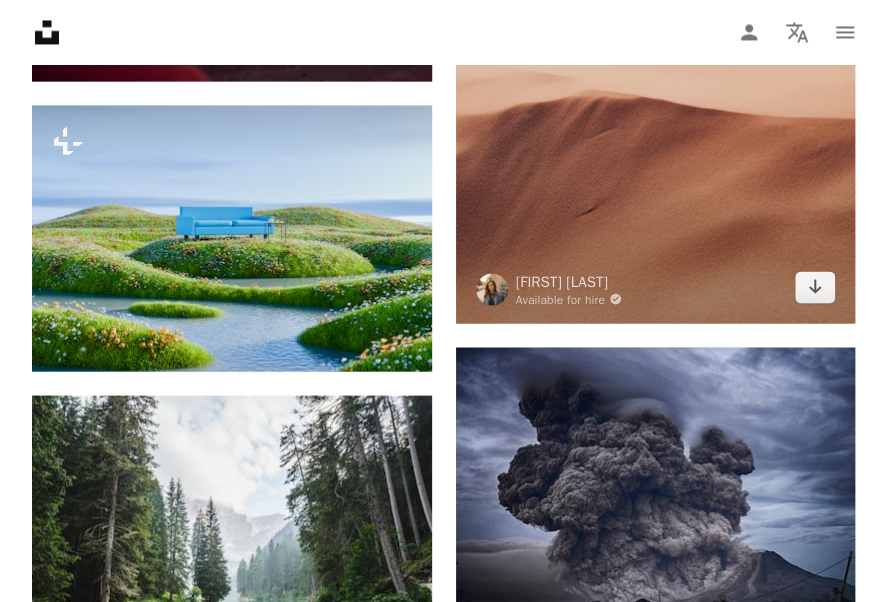 scroll, scrollTop: 14500, scrollLeft: 0, axis: vertical 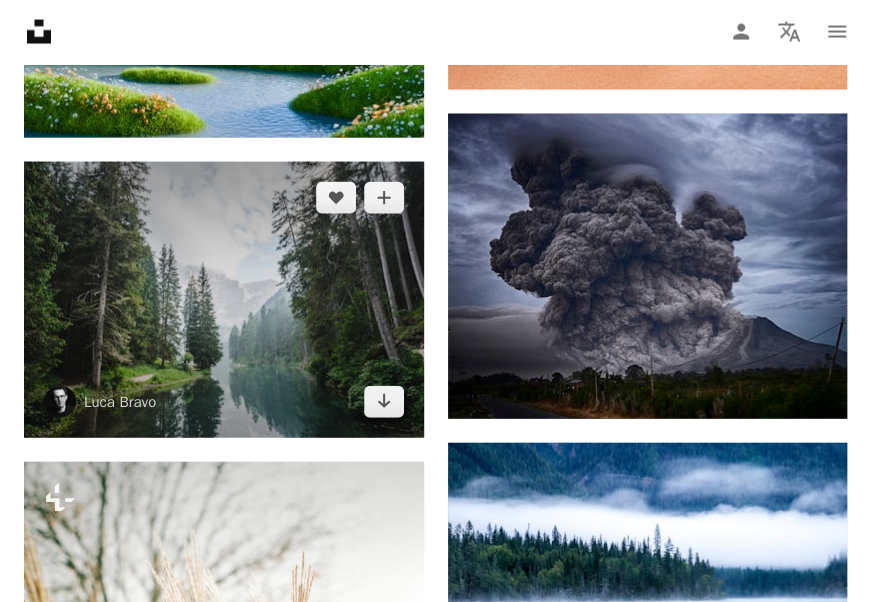 click at bounding box center (224, 300) 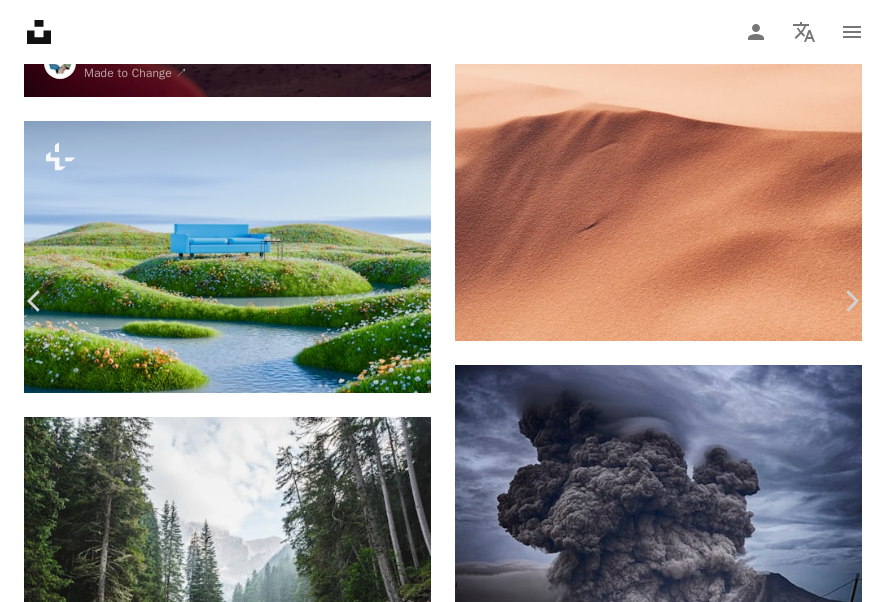 scroll, scrollTop: 4900, scrollLeft: 0, axis: vertical 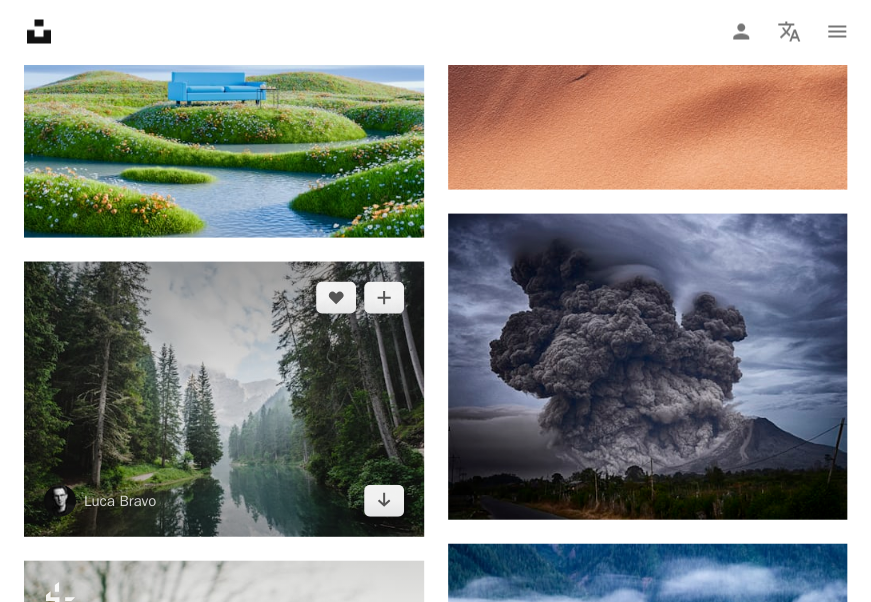 click at bounding box center [224, 400] 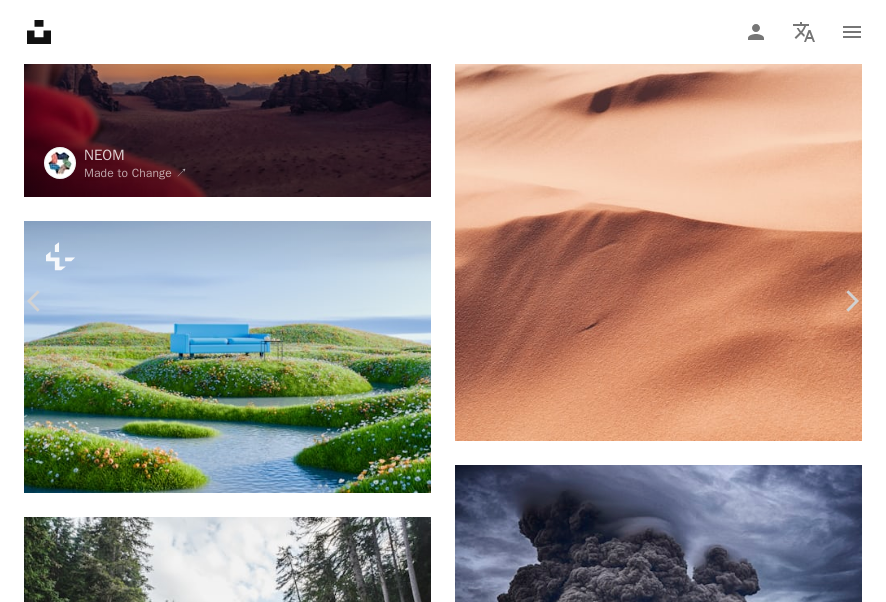 click on "An X shape" at bounding box center [20, 20] 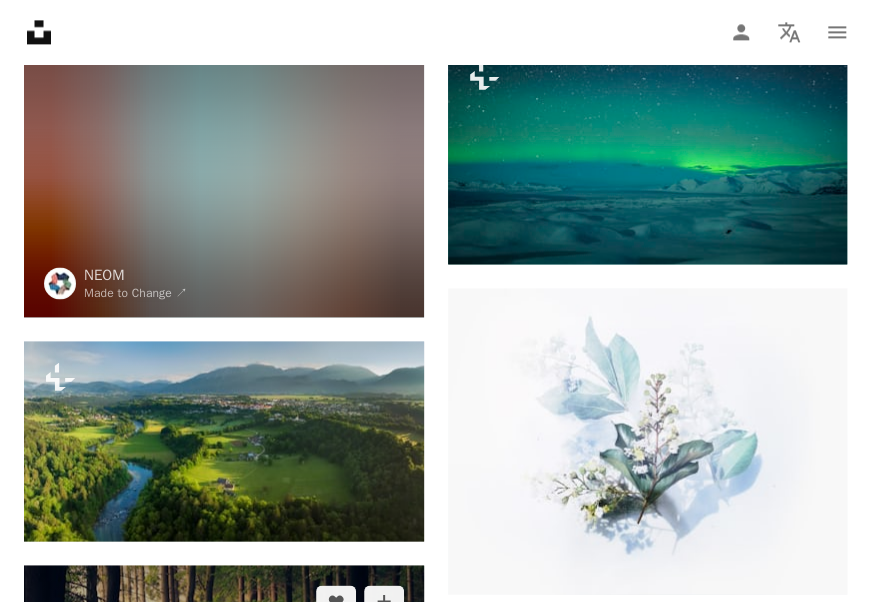 scroll, scrollTop: 11400, scrollLeft: 0, axis: vertical 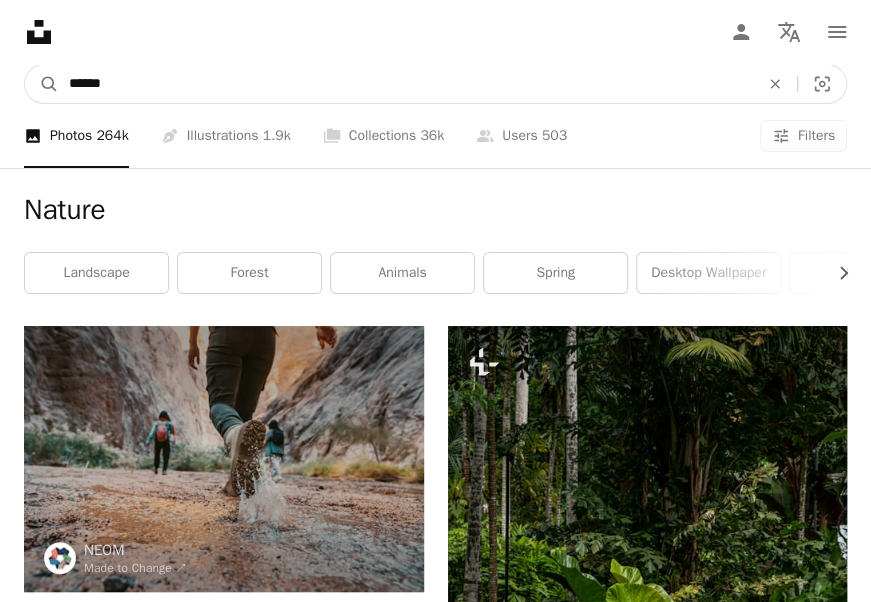 click on "******" at bounding box center [406, 84] 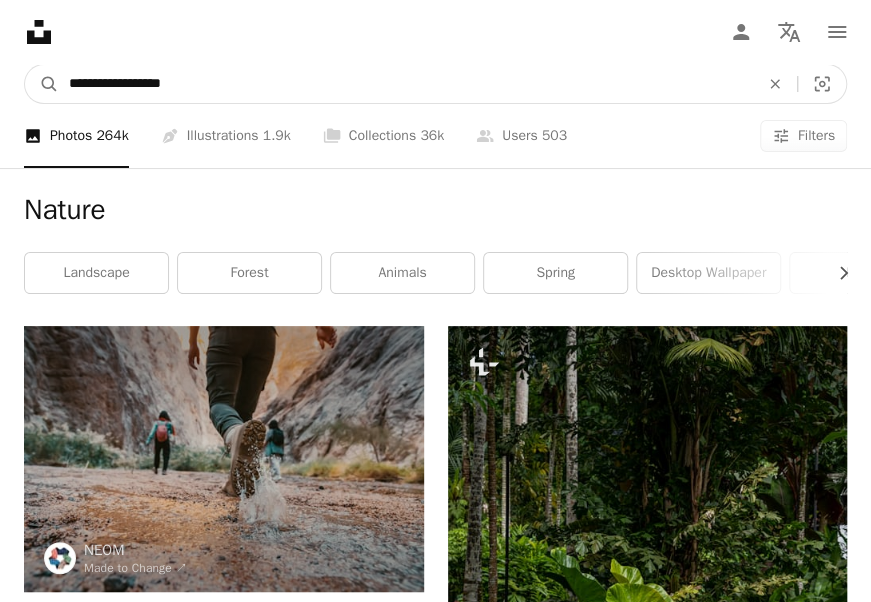 type on "**********" 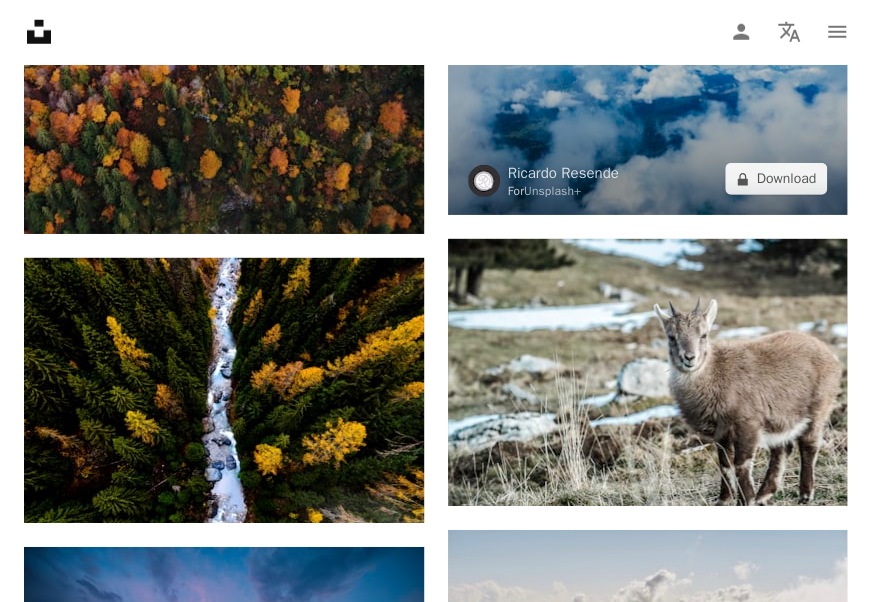 scroll, scrollTop: 2000, scrollLeft: 0, axis: vertical 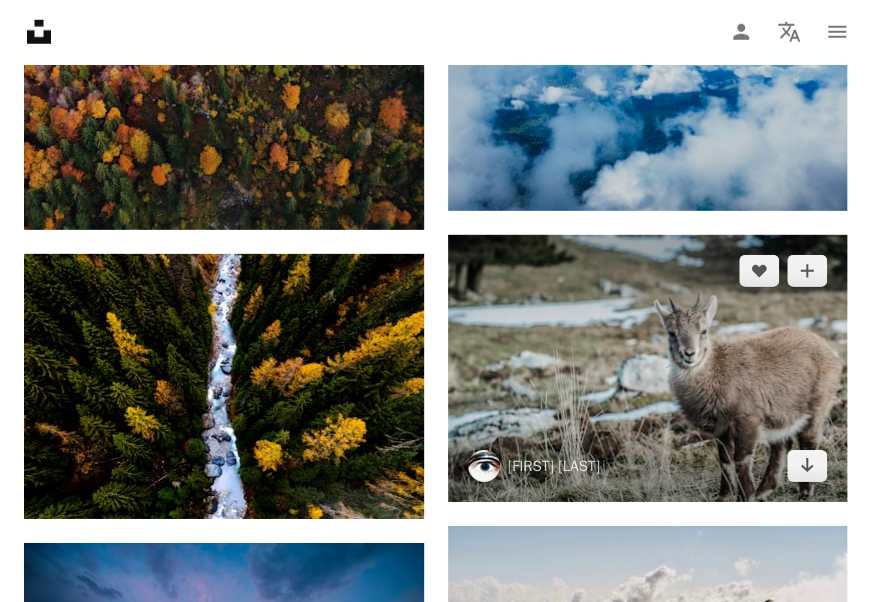 click at bounding box center [648, 368] 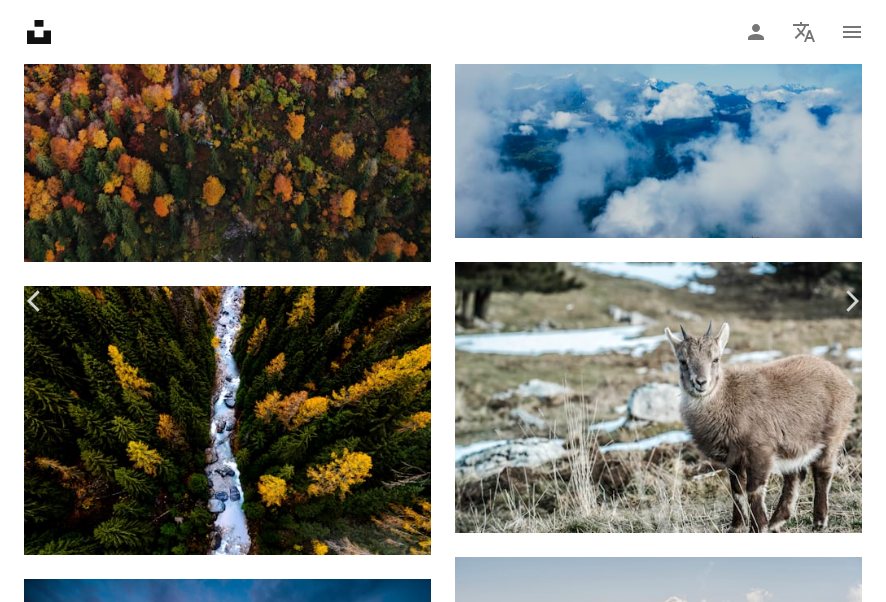 click on "Download free" at bounding box center [687, 4361] 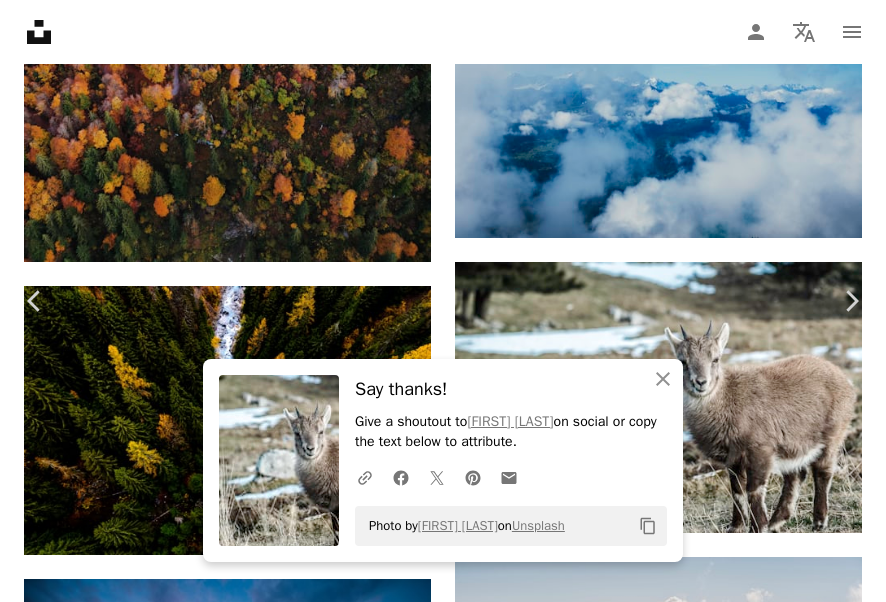 click on "An X shape" at bounding box center [20, 20] 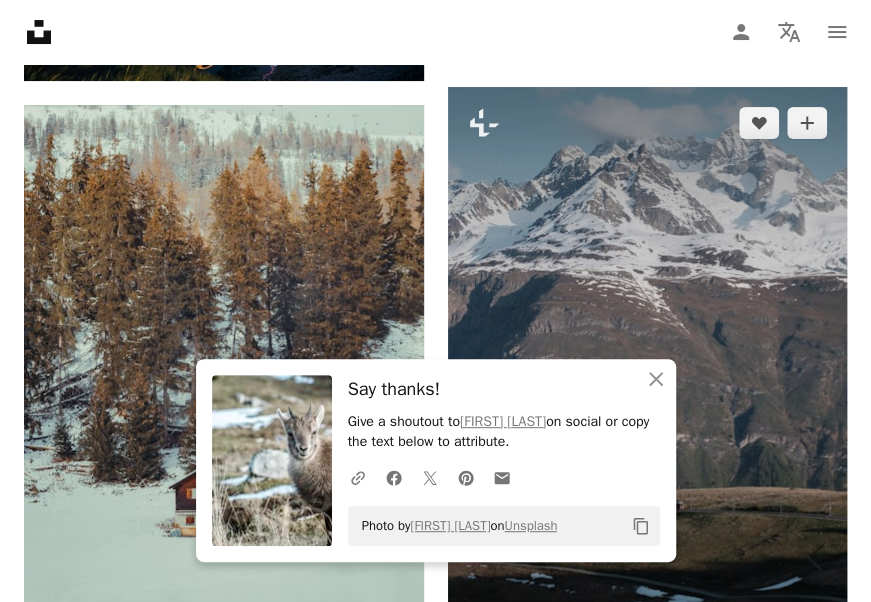 scroll, scrollTop: 2900, scrollLeft: 0, axis: vertical 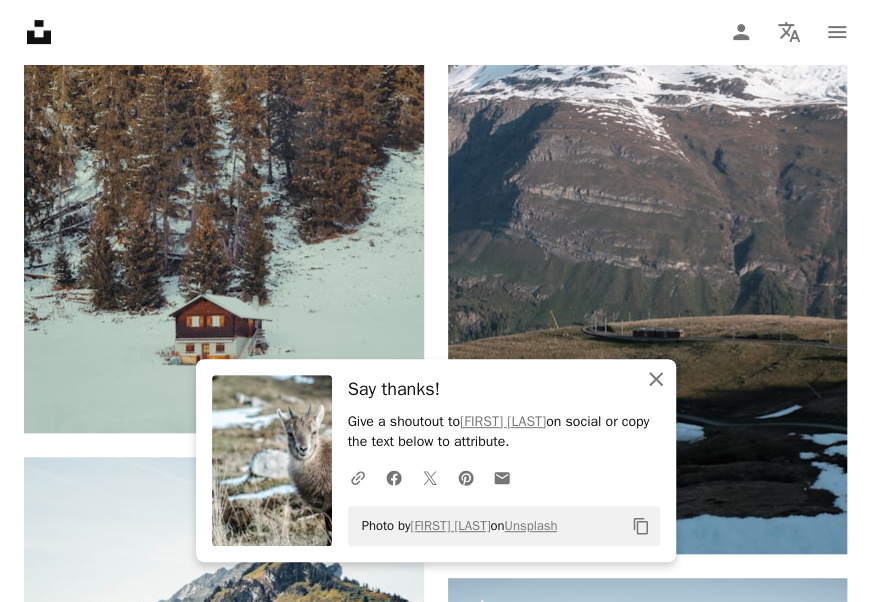 click 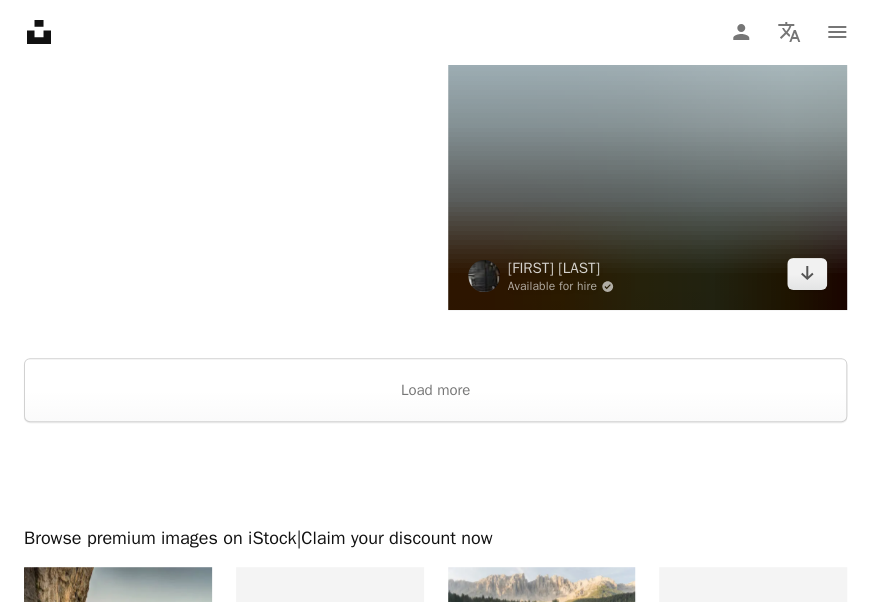 scroll, scrollTop: 5300, scrollLeft: 0, axis: vertical 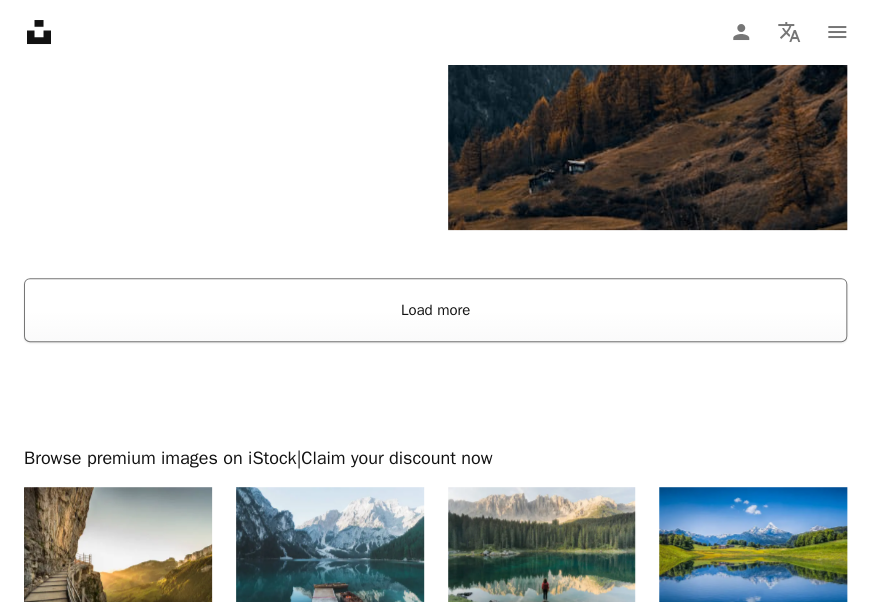 click on "Load more" at bounding box center [435, 310] 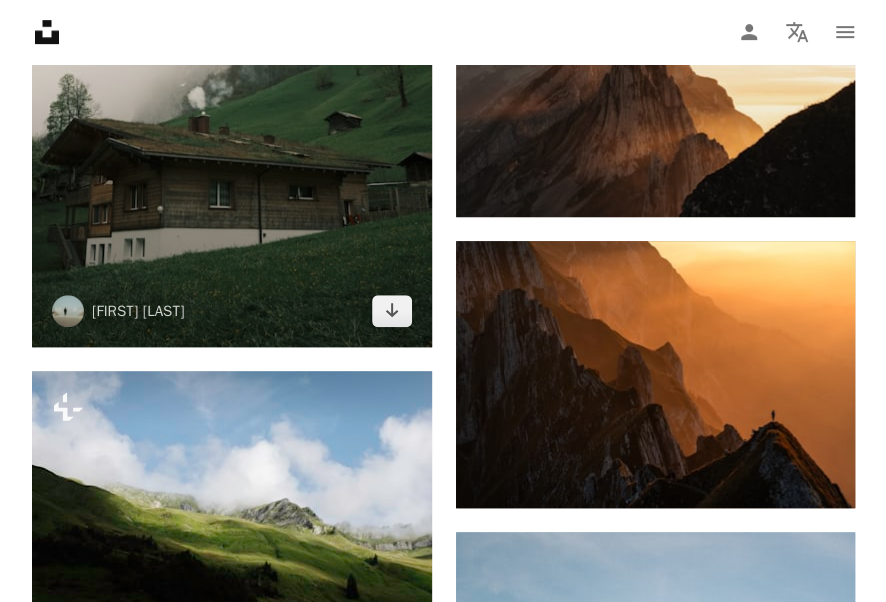 scroll, scrollTop: 18600, scrollLeft: 0, axis: vertical 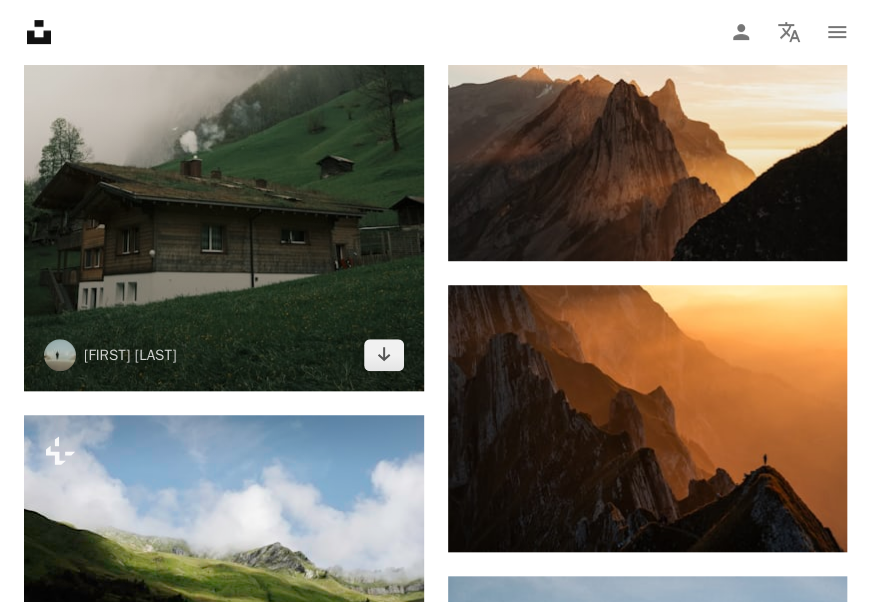 click at bounding box center [224, 90] 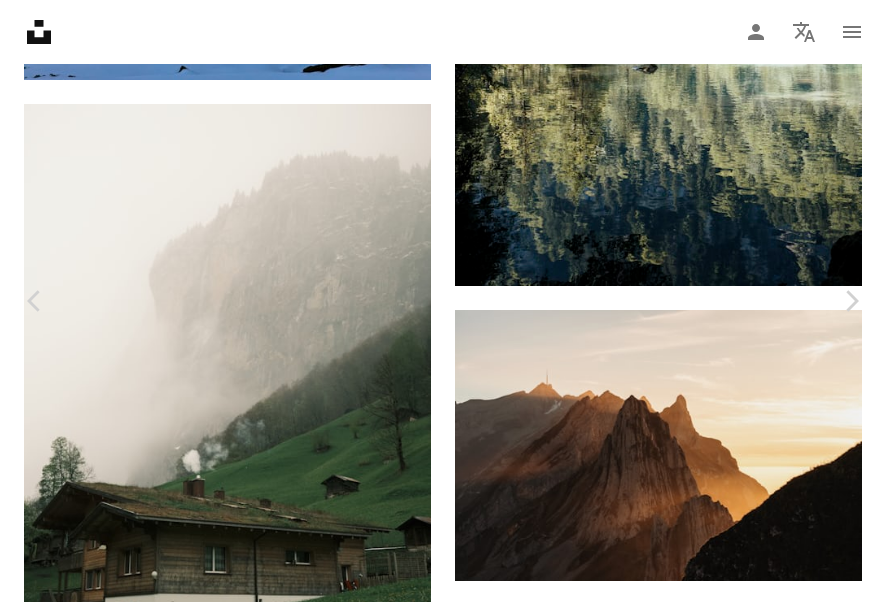 scroll, scrollTop: 8000, scrollLeft: 0, axis: vertical 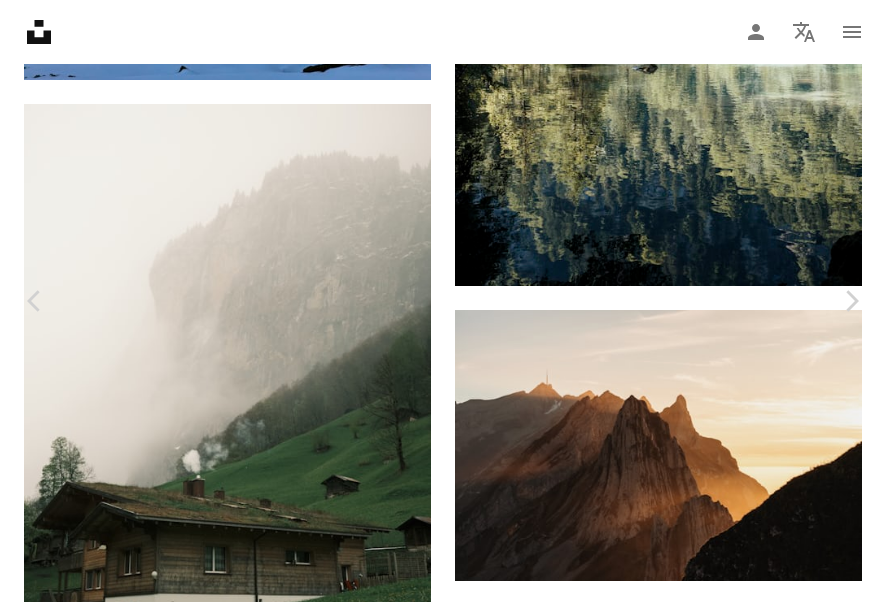 click at bounding box center (259, 4754) 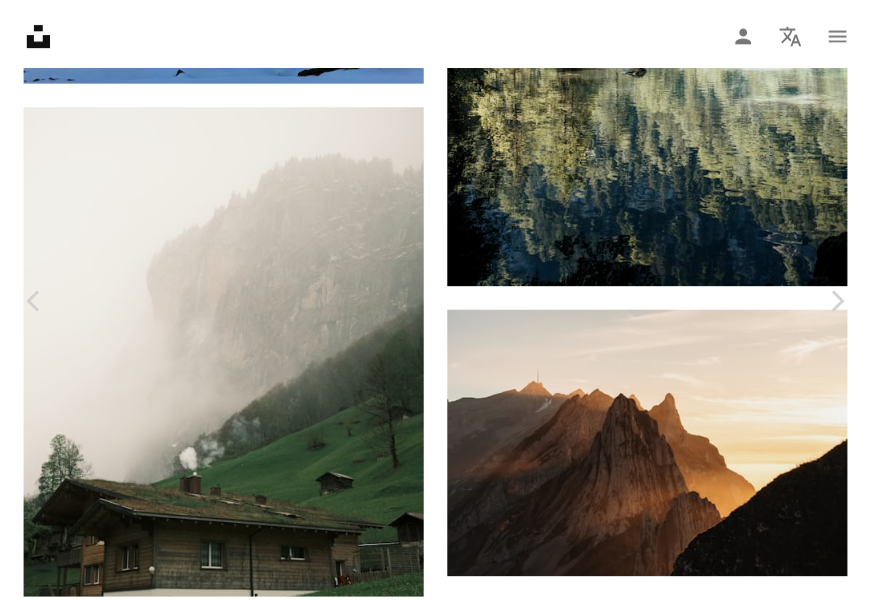 scroll, scrollTop: 4906, scrollLeft: 0, axis: vertical 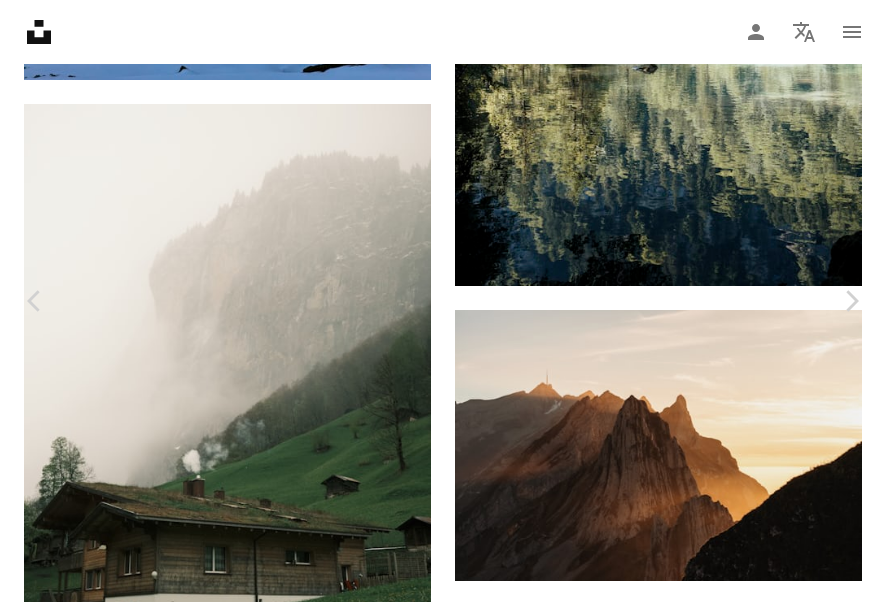 click on "An X shape" at bounding box center [20, 20] 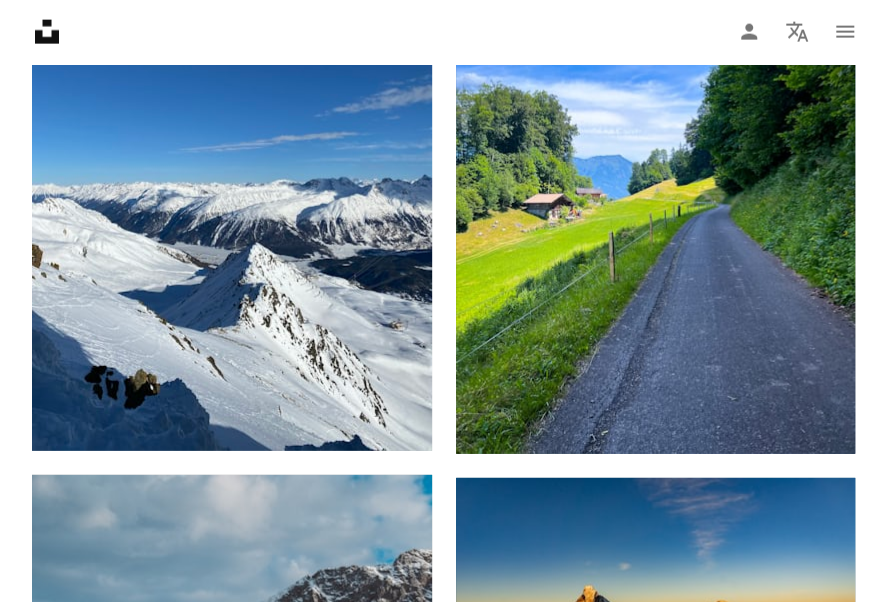 scroll, scrollTop: 27800, scrollLeft: 0, axis: vertical 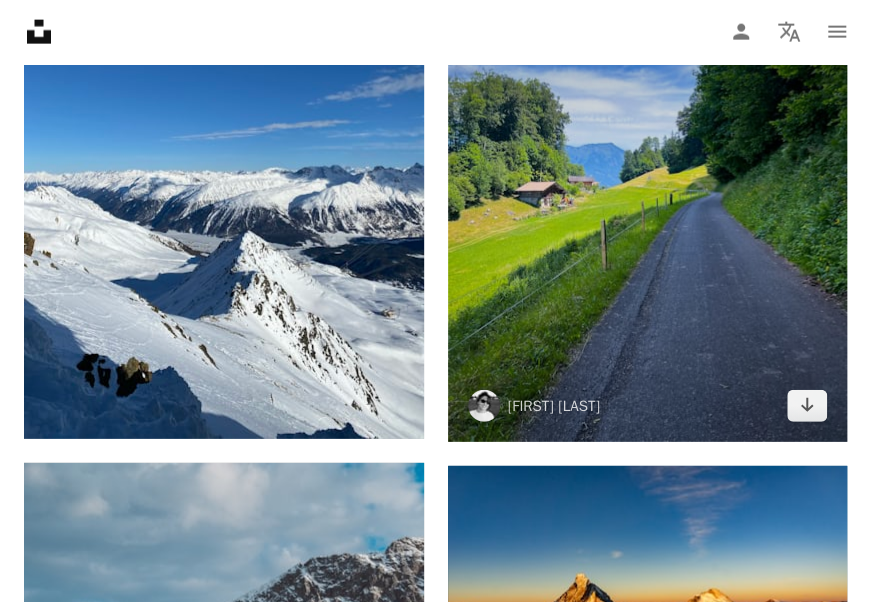 click at bounding box center (648, 191) 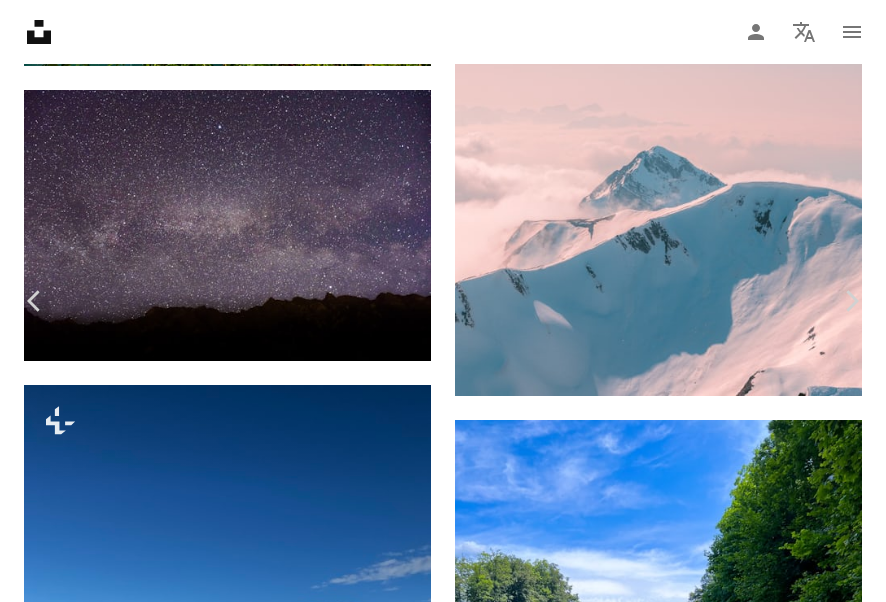scroll, scrollTop: 2900, scrollLeft: 0, axis: vertical 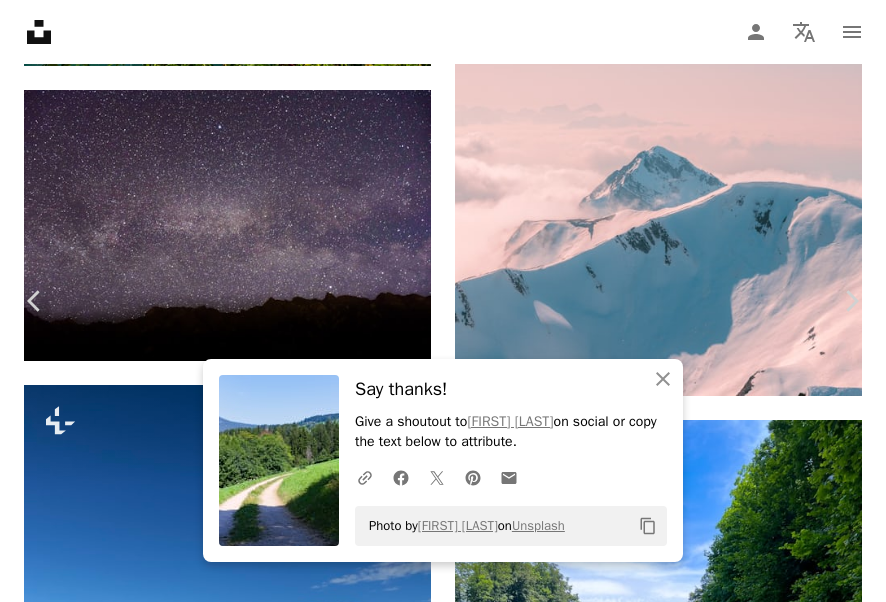 drag, startPoint x: 22, startPoint y: 22, endPoint x: 22, endPoint y: 10, distance: 12 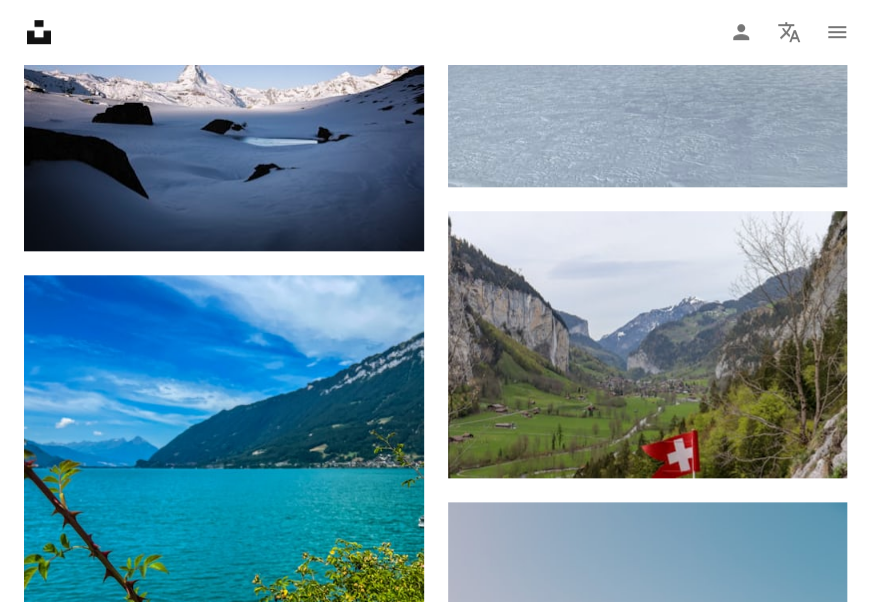 scroll, scrollTop: 26600, scrollLeft: 0, axis: vertical 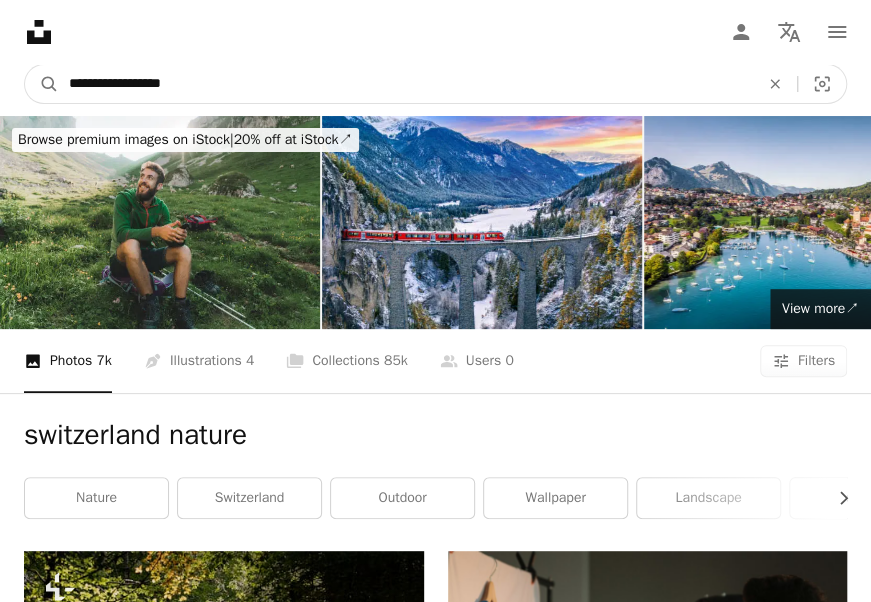 drag, startPoint x: 113, startPoint y: 86, endPoint x: -4, endPoint y: 88, distance: 117.01709 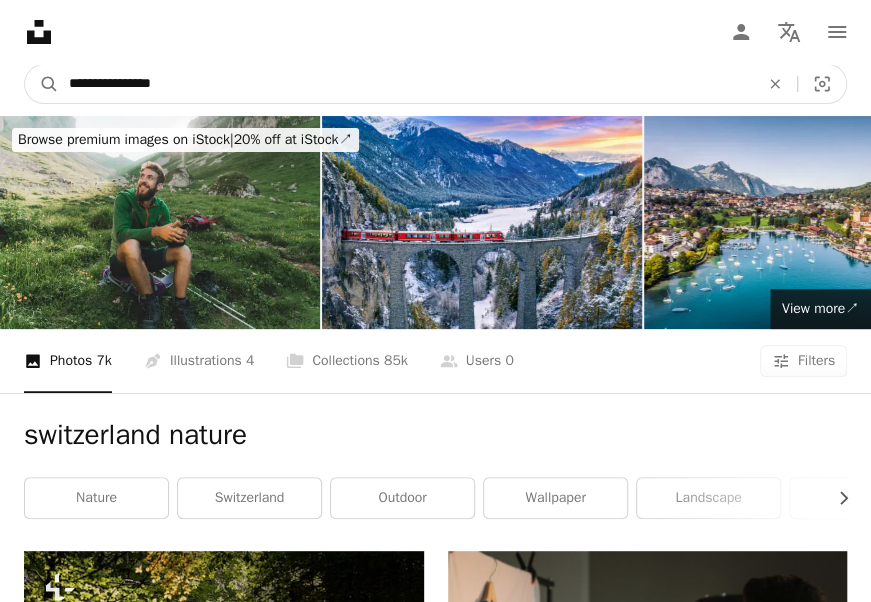type on "**********" 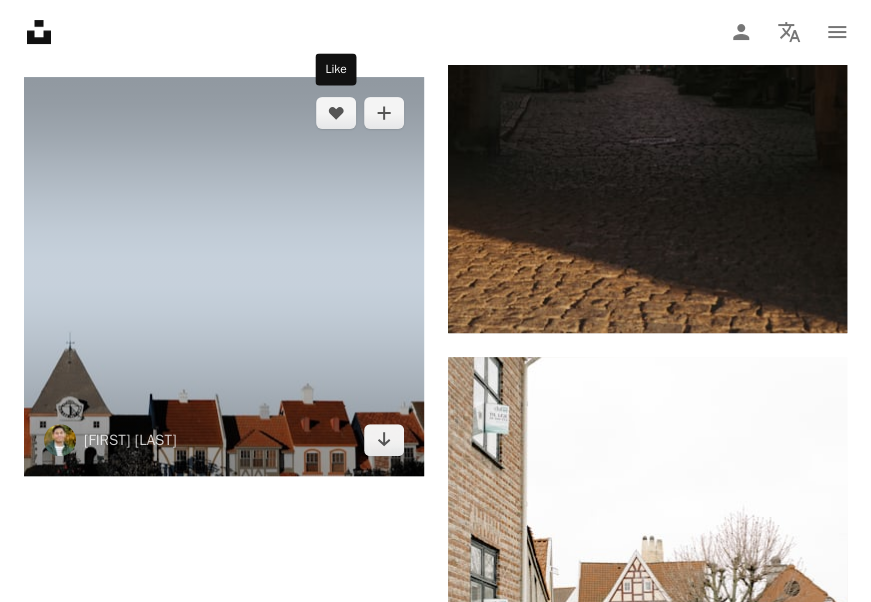 scroll, scrollTop: 4600, scrollLeft: 0, axis: vertical 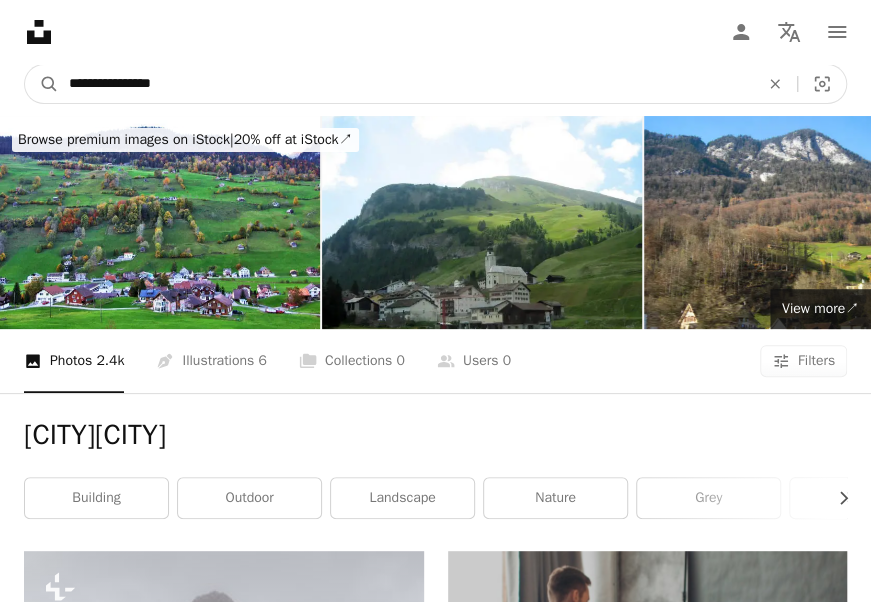 click on "**********" at bounding box center (406, 84) 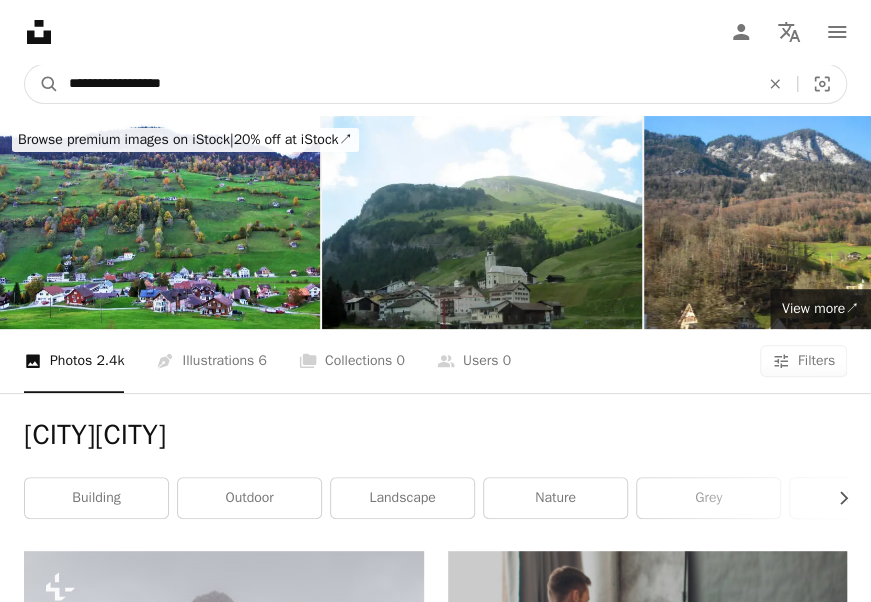 type on "**********" 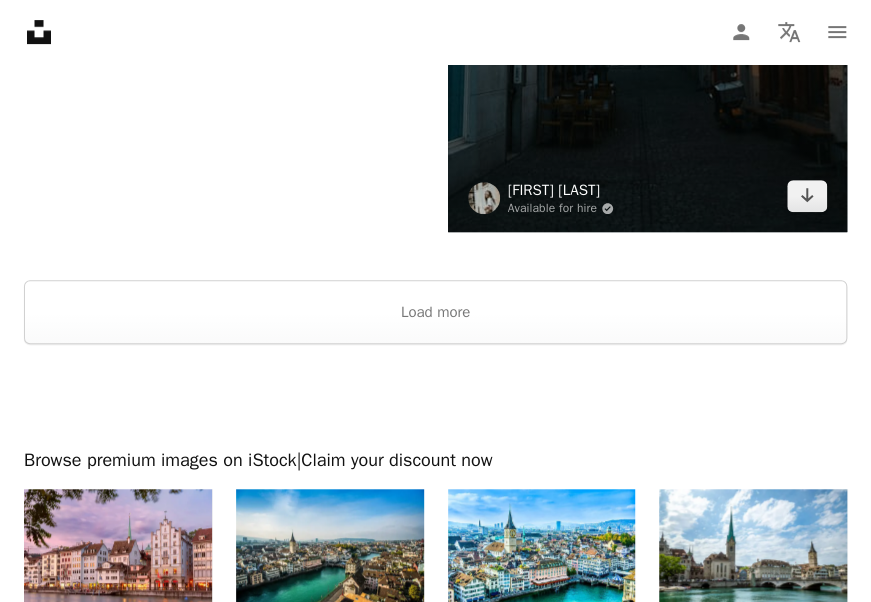 scroll, scrollTop: 5600, scrollLeft: 0, axis: vertical 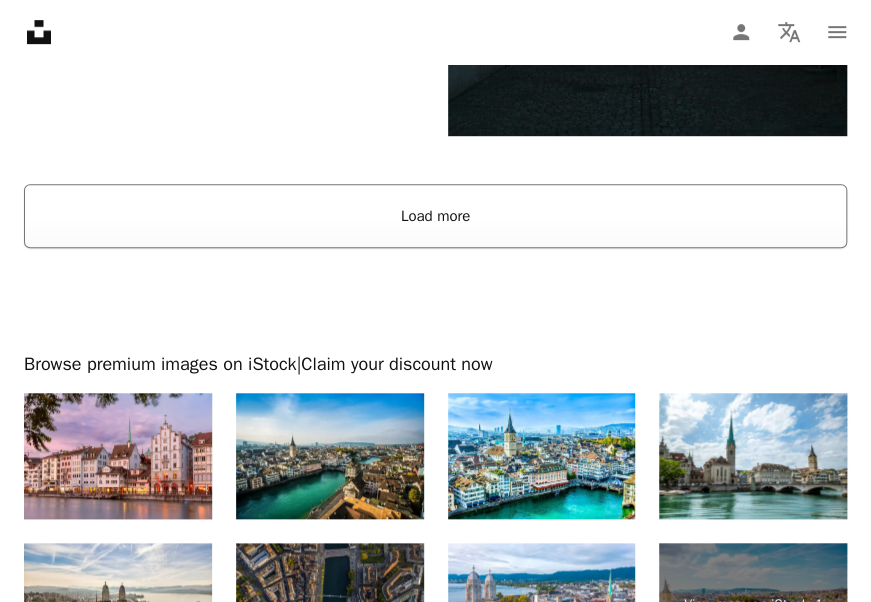 click on "Load more" at bounding box center [435, 216] 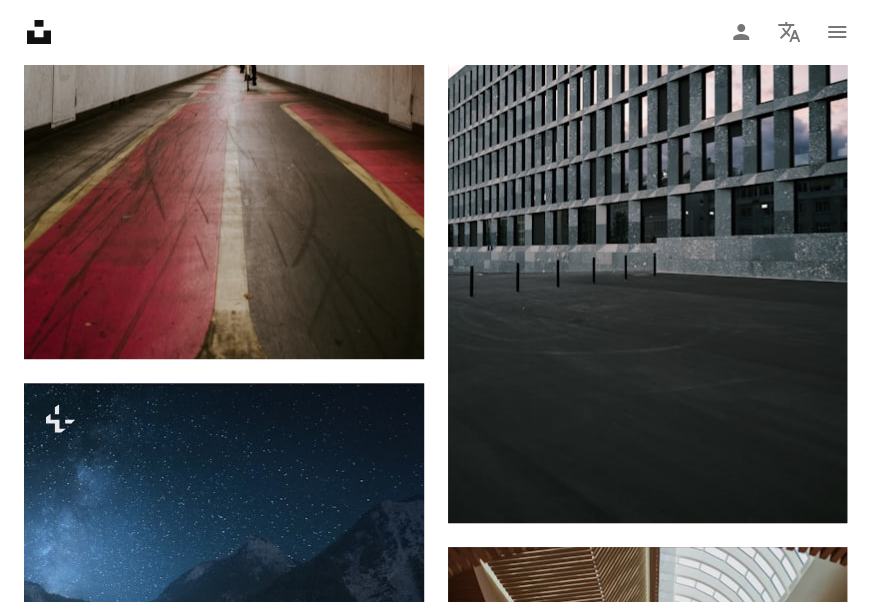 scroll, scrollTop: 31400, scrollLeft: 0, axis: vertical 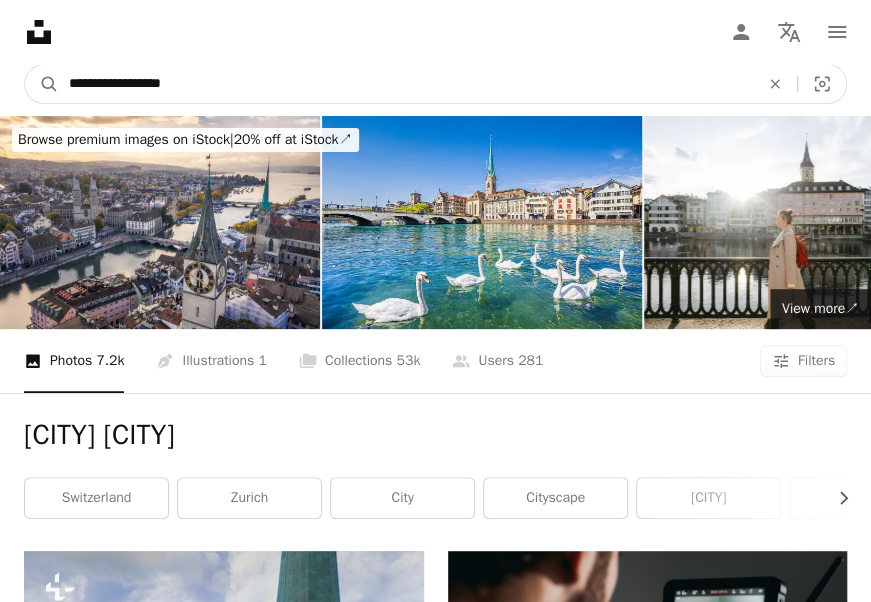 drag, startPoint x: 220, startPoint y: 82, endPoint x: -4, endPoint y: 90, distance: 224.1428 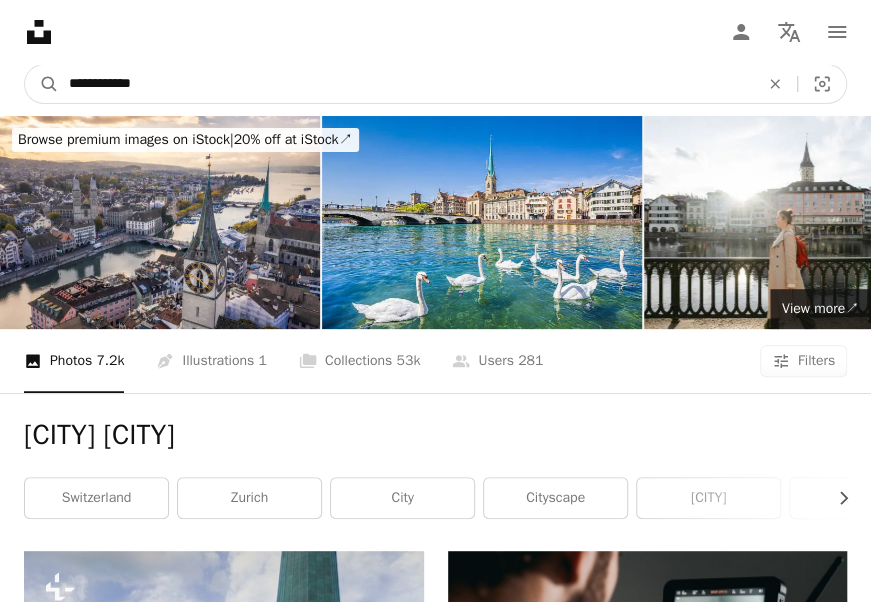 type on "**********" 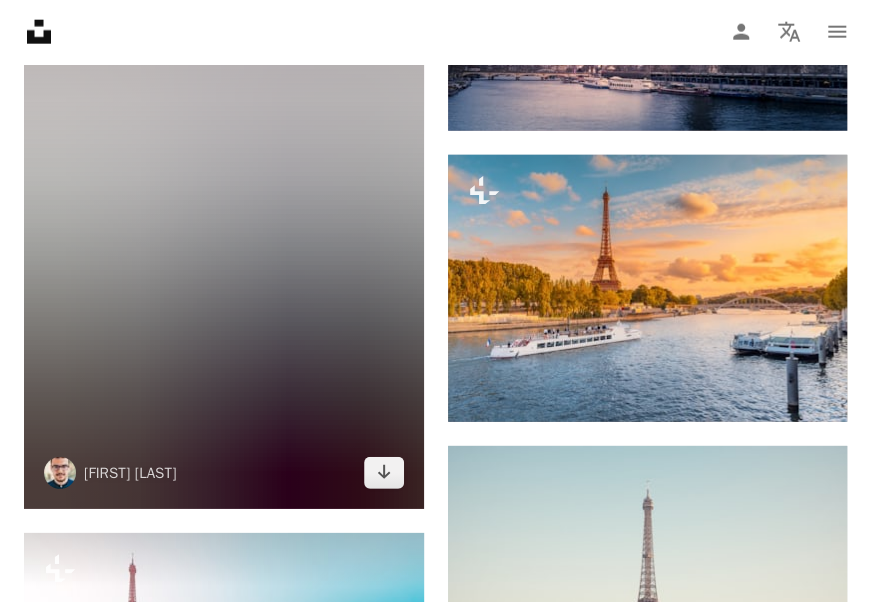 scroll, scrollTop: 1800, scrollLeft: 0, axis: vertical 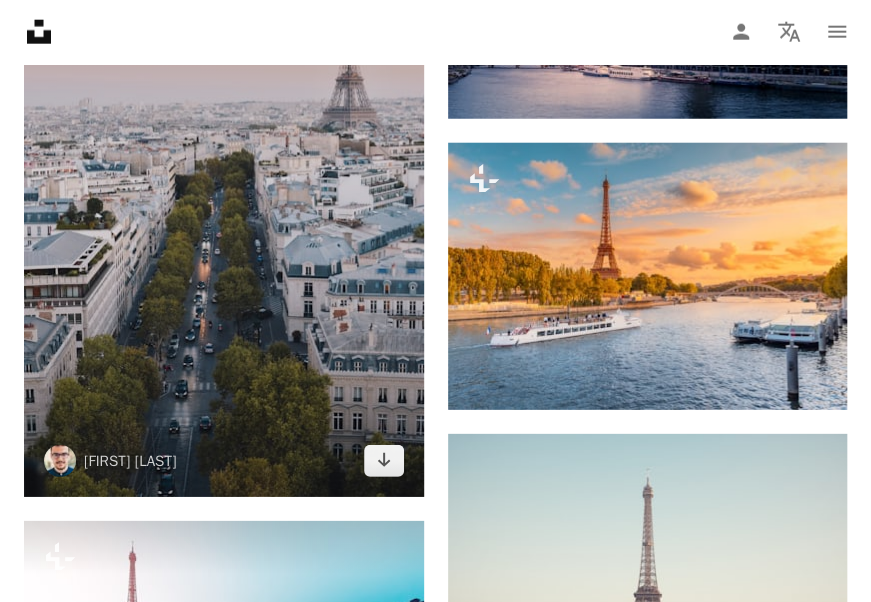 click at bounding box center (224, 197) 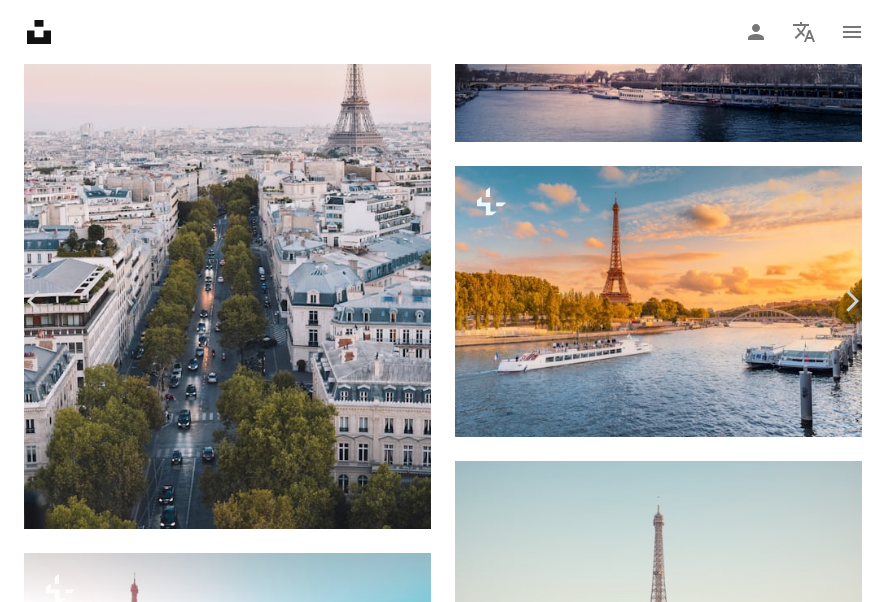click on "An X shape" at bounding box center [20, 20] 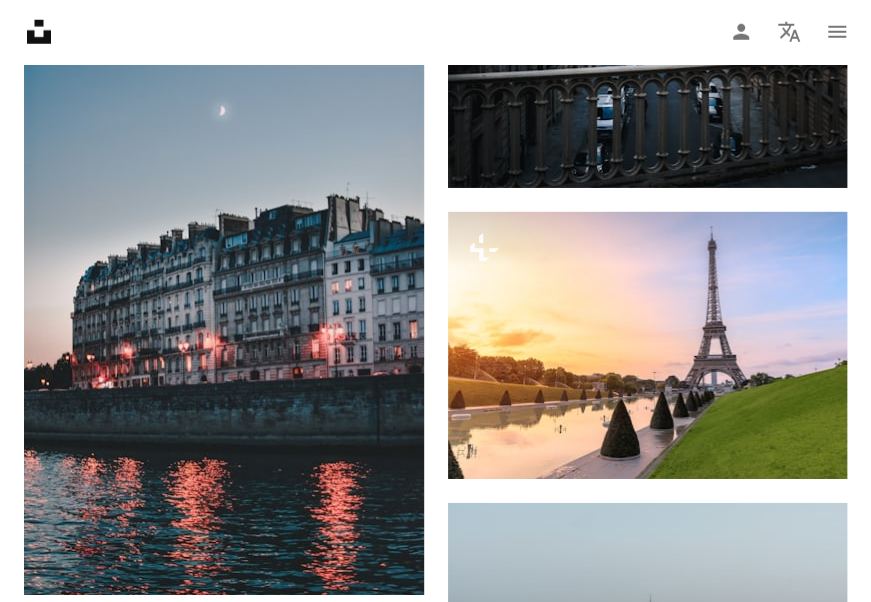 scroll, scrollTop: 4800, scrollLeft: 0, axis: vertical 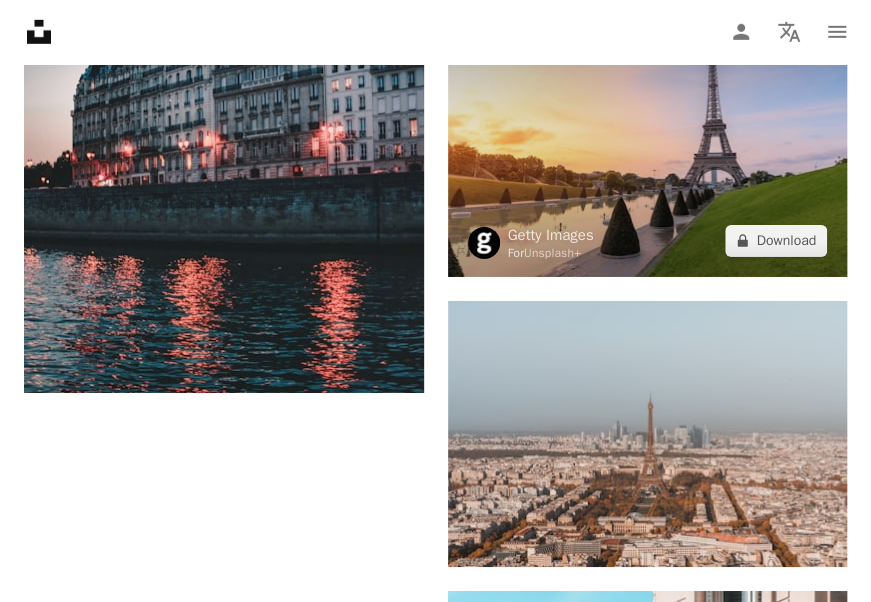 click at bounding box center (648, 143) 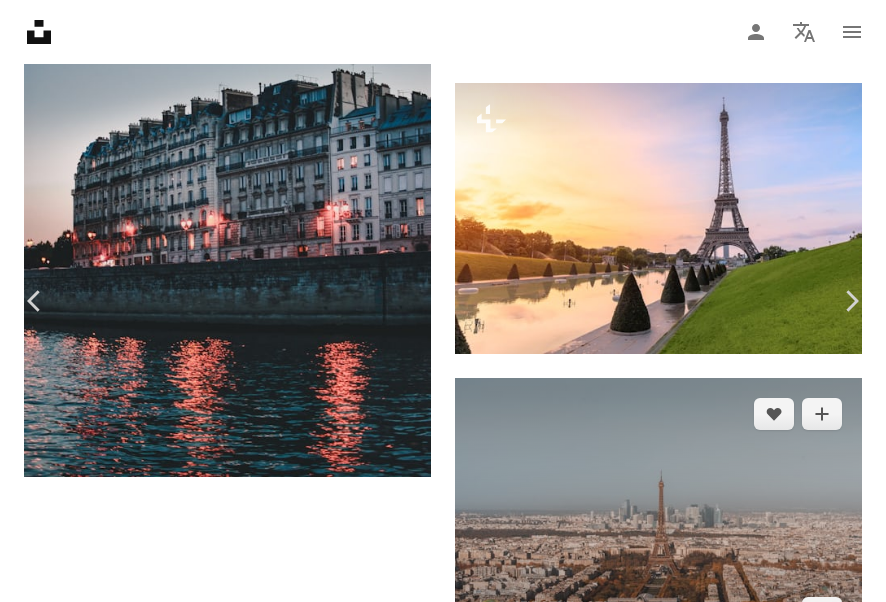 click on "An X shape" at bounding box center [20, 20] 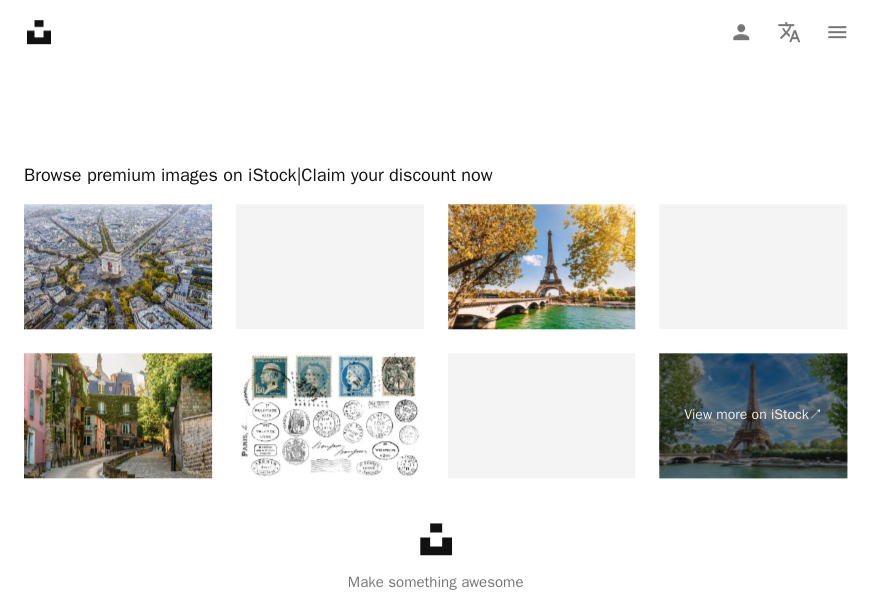 scroll, scrollTop: 10600, scrollLeft: 0, axis: vertical 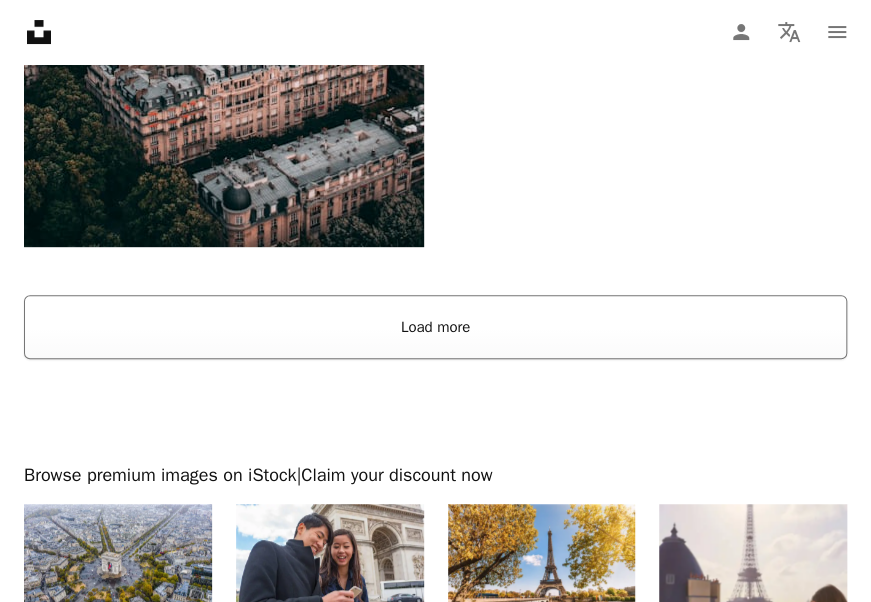 click on "Load more" at bounding box center [435, 327] 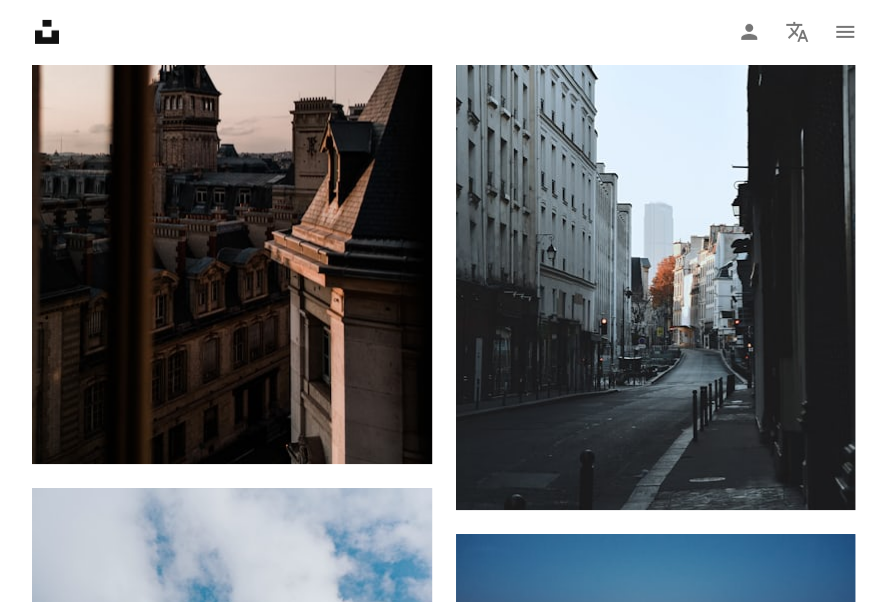 scroll, scrollTop: 18700, scrollLeft: 0, axis: vertical 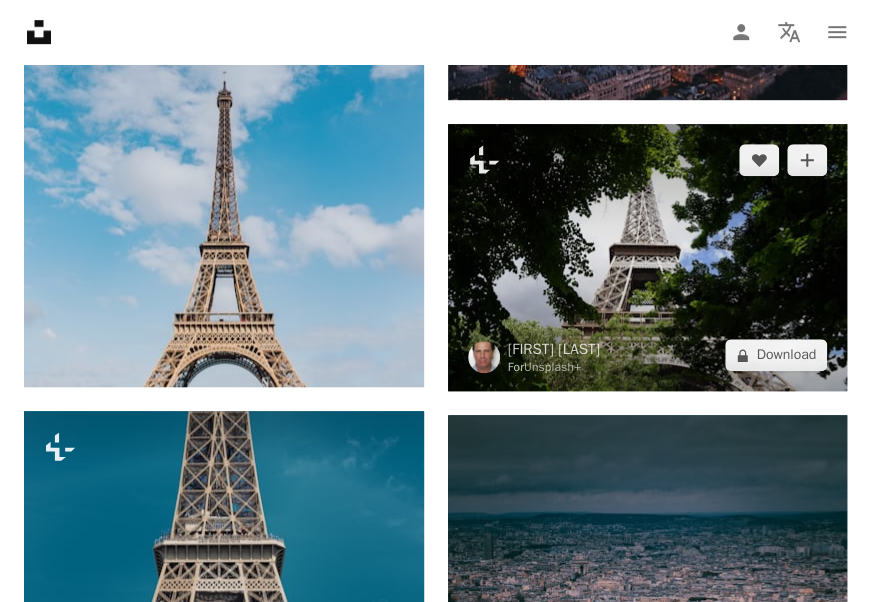 click at bounding box center [648, 257] 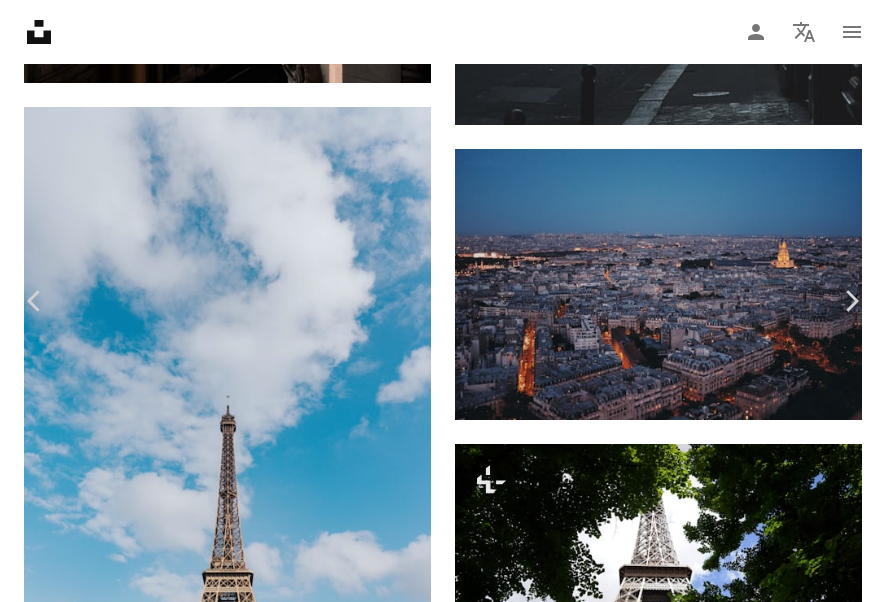 scroll, scrollTop: 2900, scrollLeft: 0, axis: vertical 